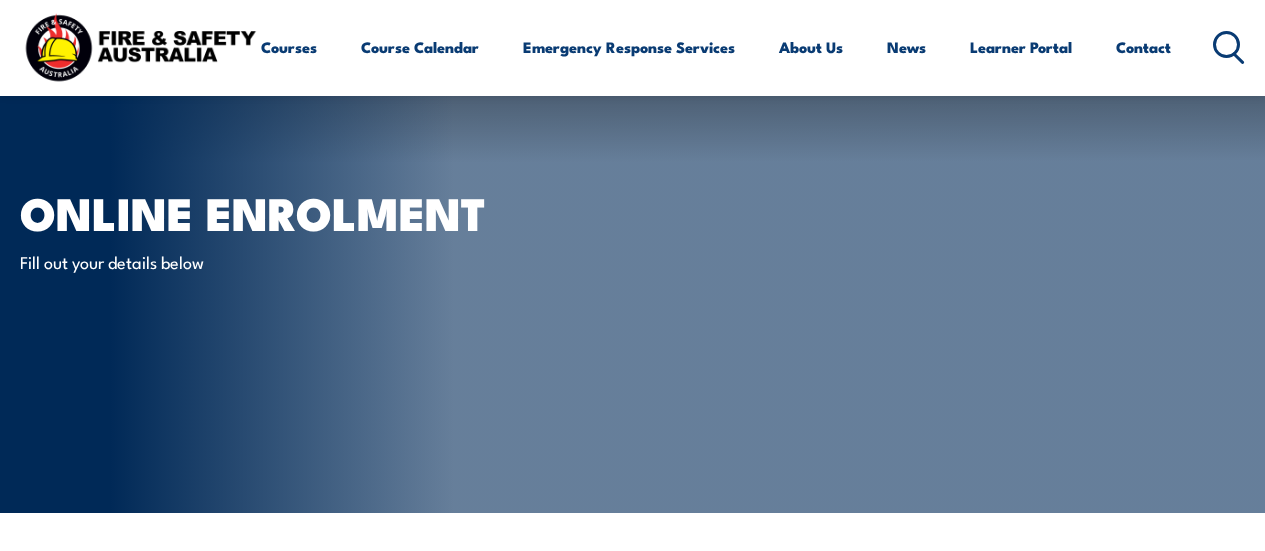 scroll, scrollTop: 673, scrollLeft: 0, axis: vertical 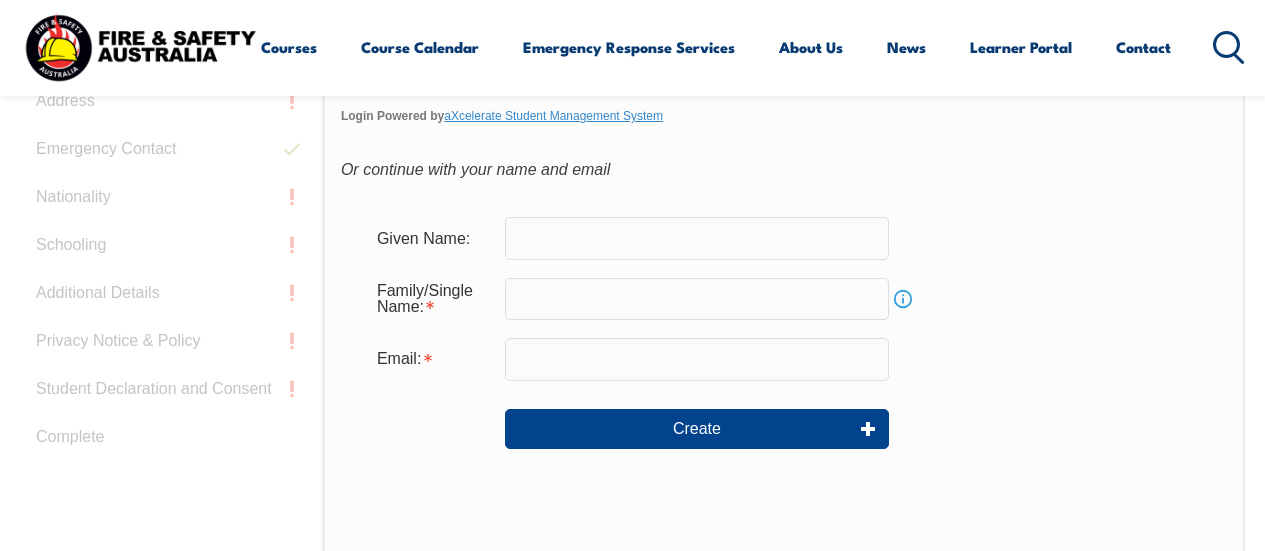 click at bounding box center [697, 238] 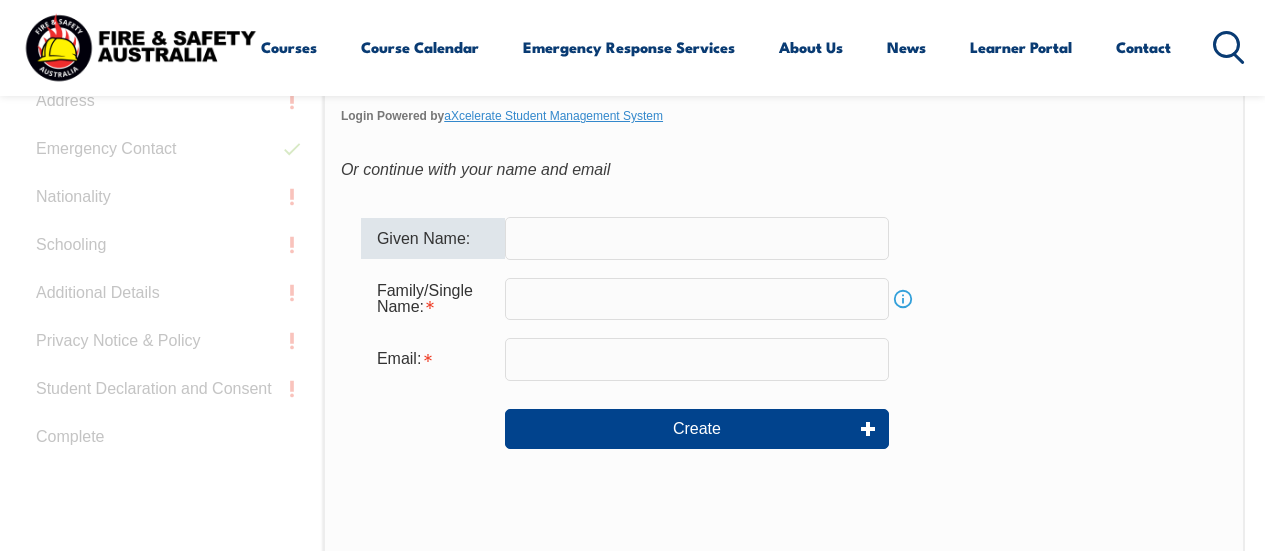 type on "[FIRST]" 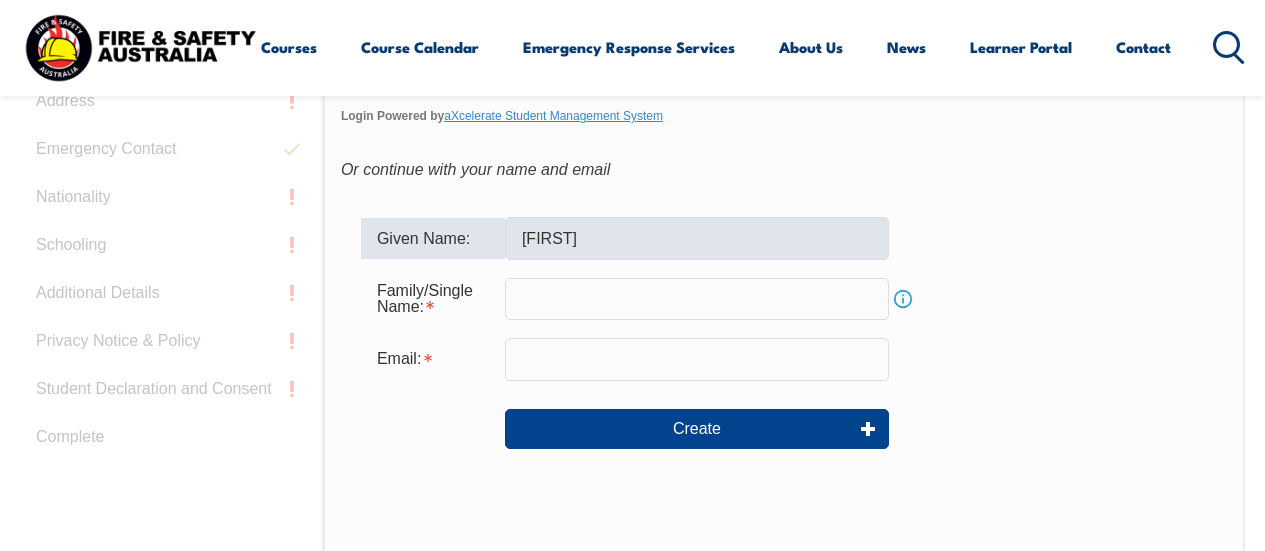 type on "[LAST]" 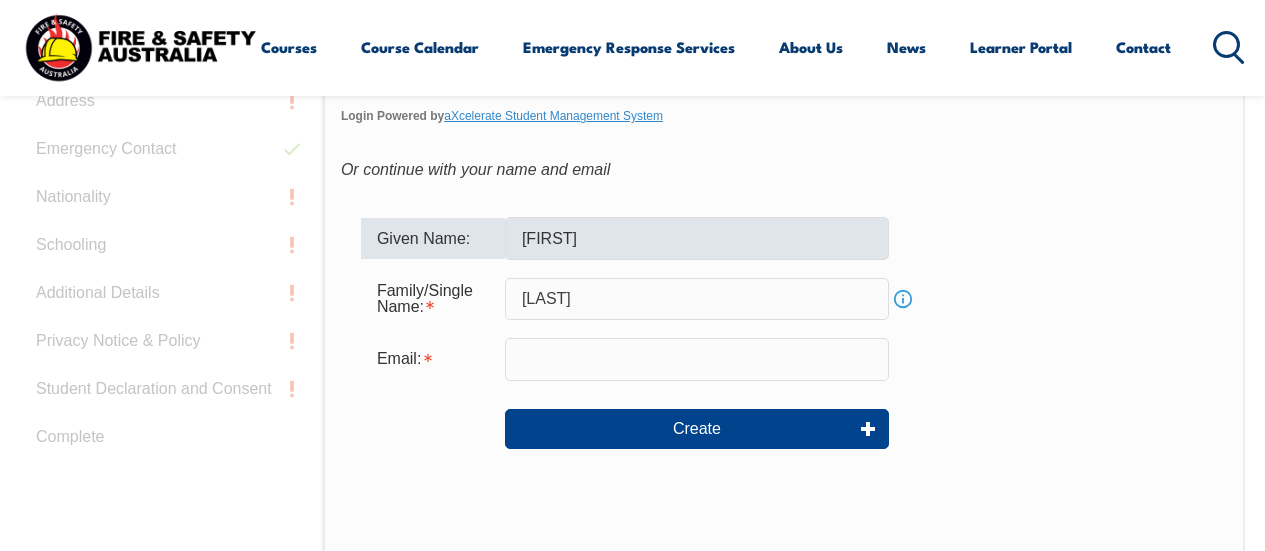 type on "[EMAIL]" 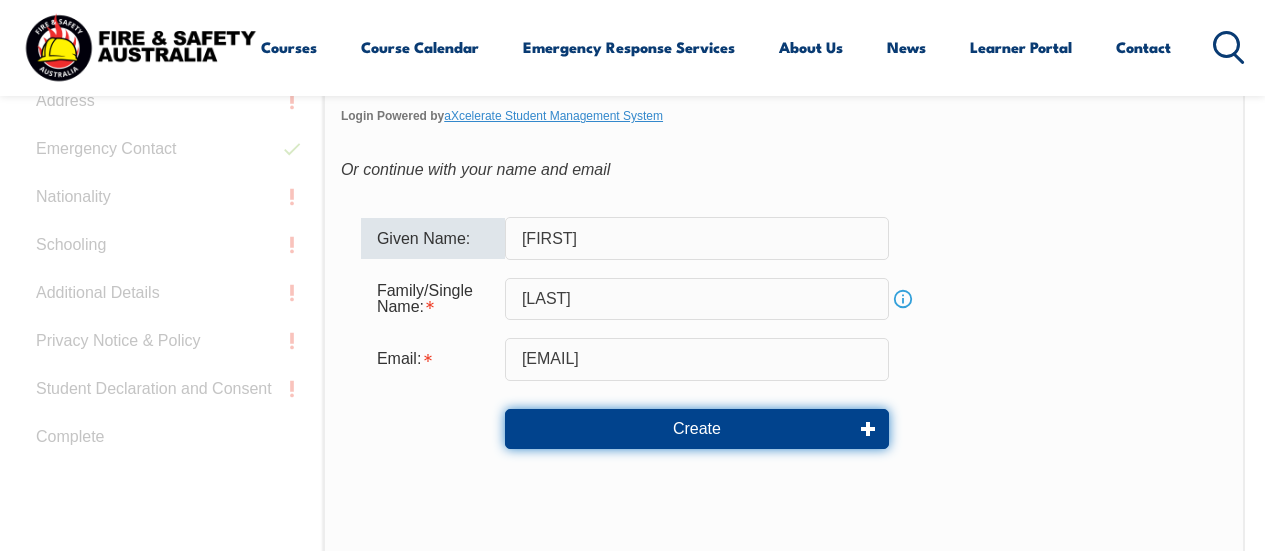 click on "Create" at bounding box center (697, 429) 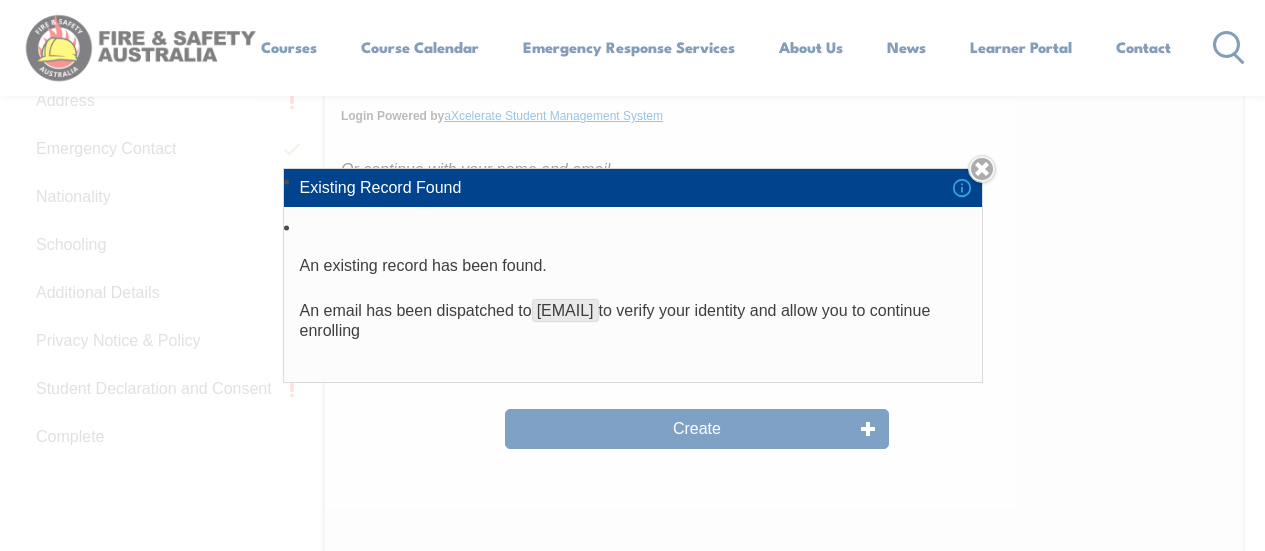 click on "Close" at bounding box center (982, 169) 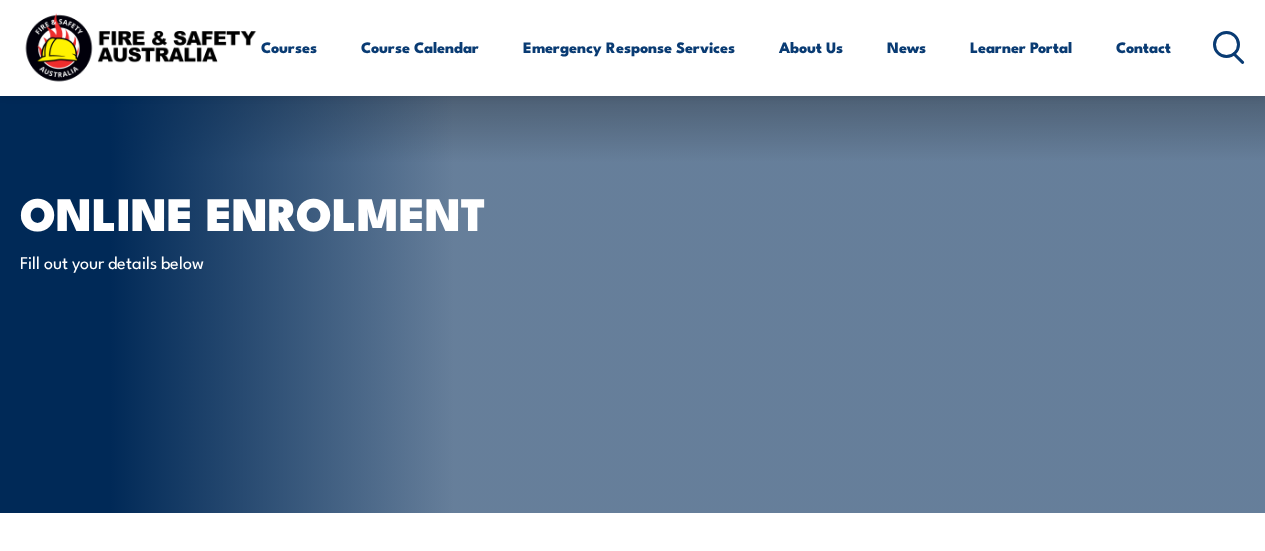 select on "Mr" 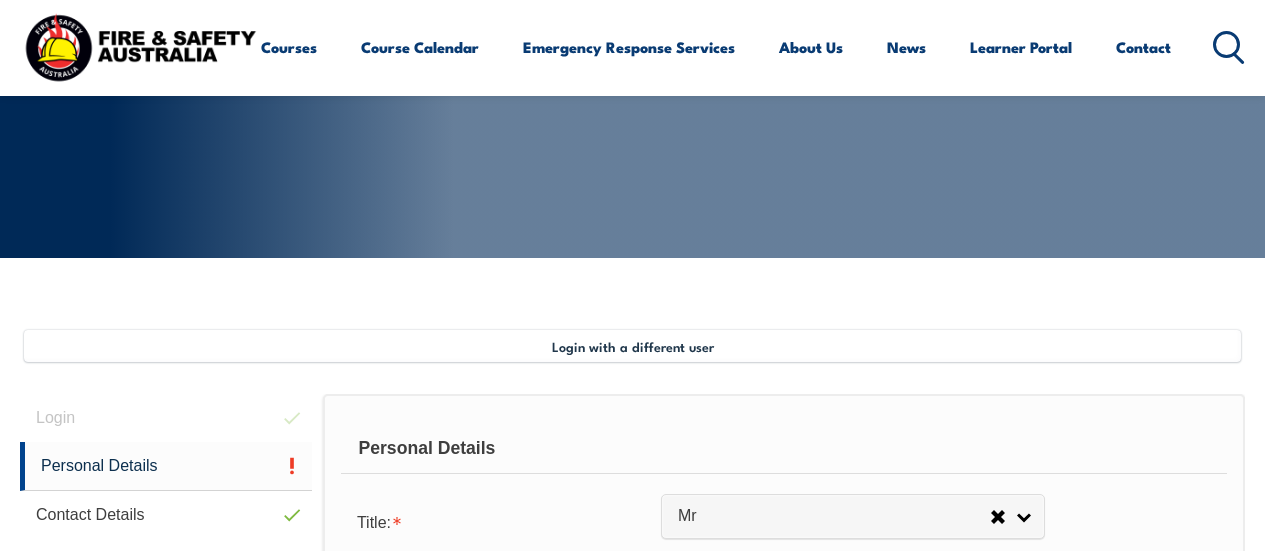 scroll, scrollTop: 0, scrollLeft: 0, axis: both 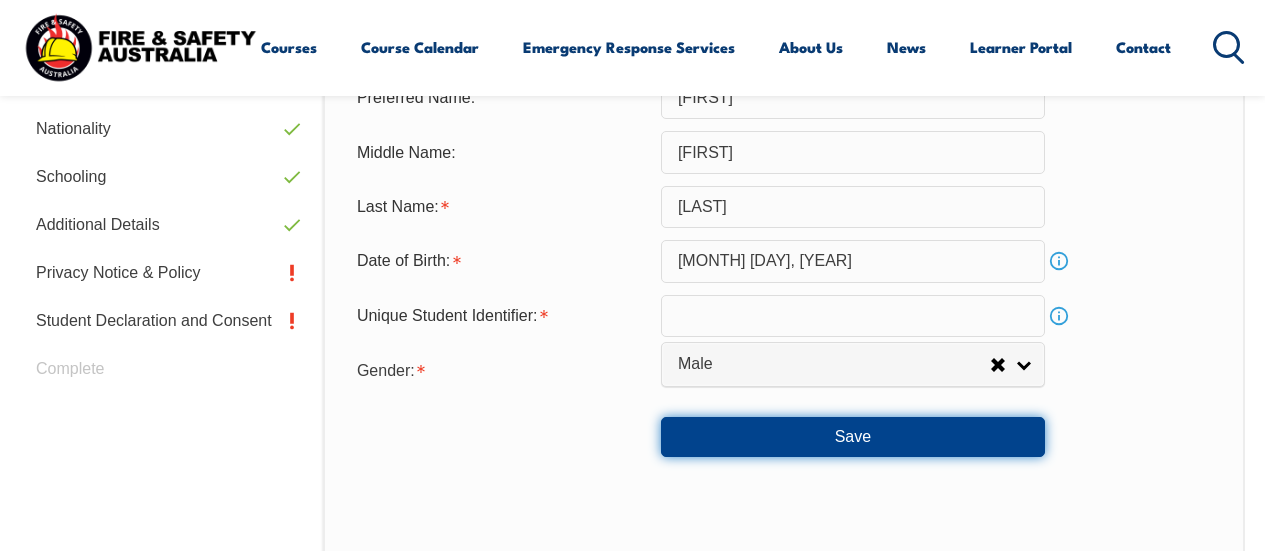 click on "Save" at bounding box center (853, 437) 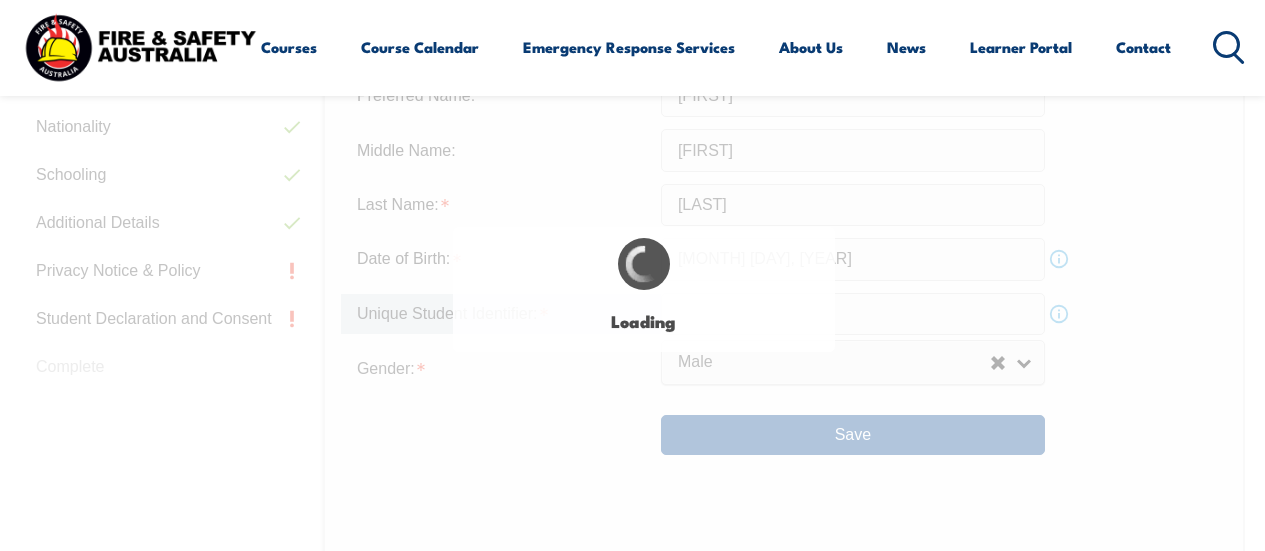 scroll, scrollTop: 980, scrollLeft: 0, axis: vertical 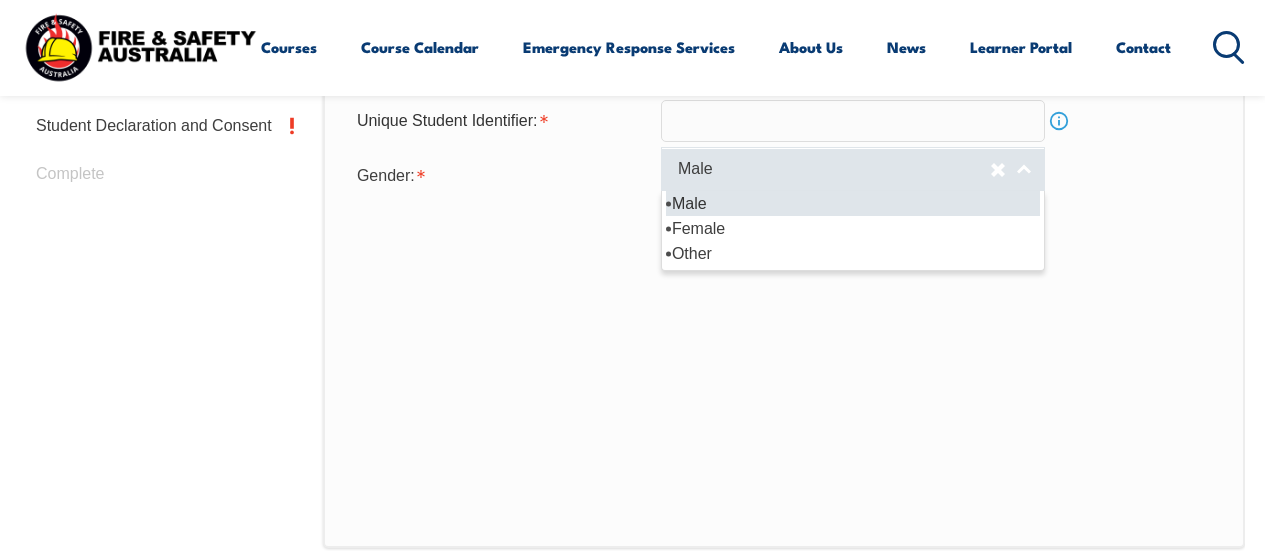 click on "Male" at bounding box center [834, 169] 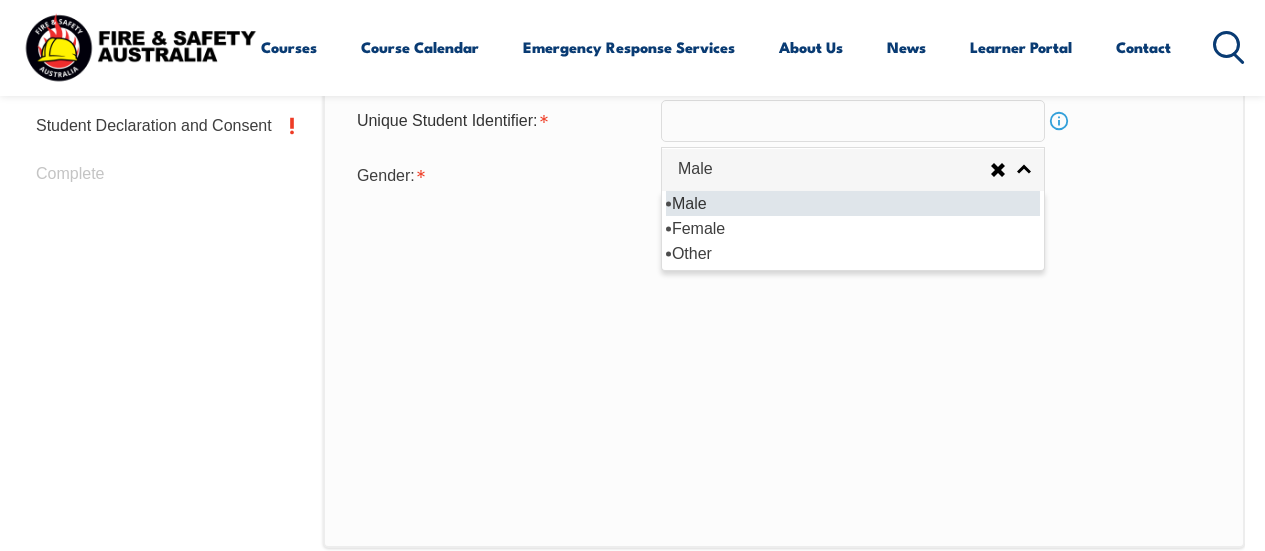 click on "Male" at bounding box center (853, 203) 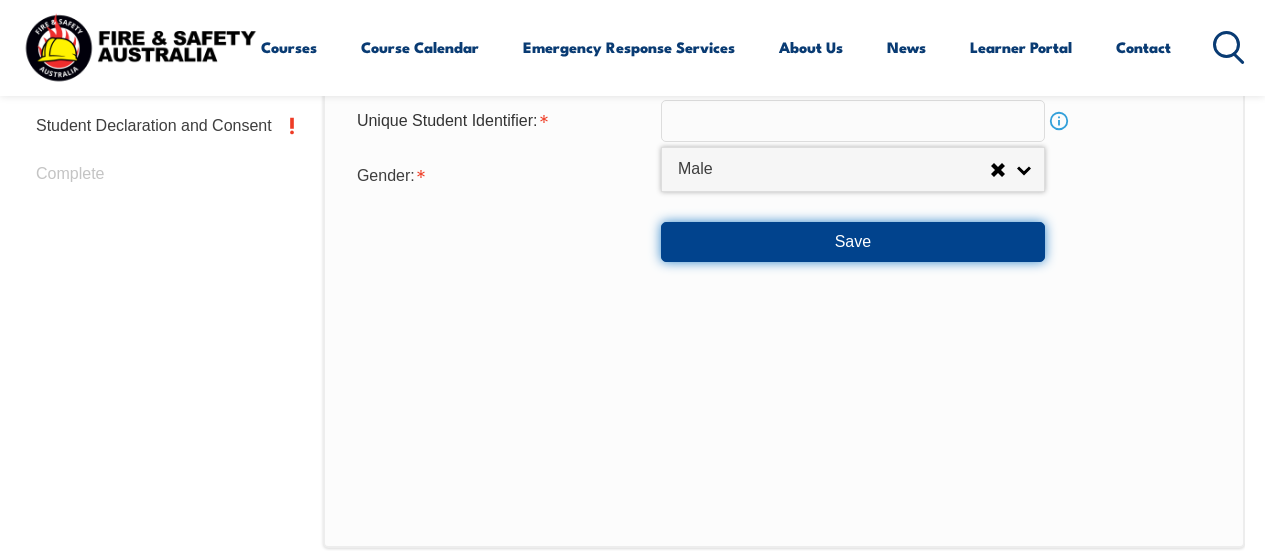 click on "Save" at bounding box center (853, 242) 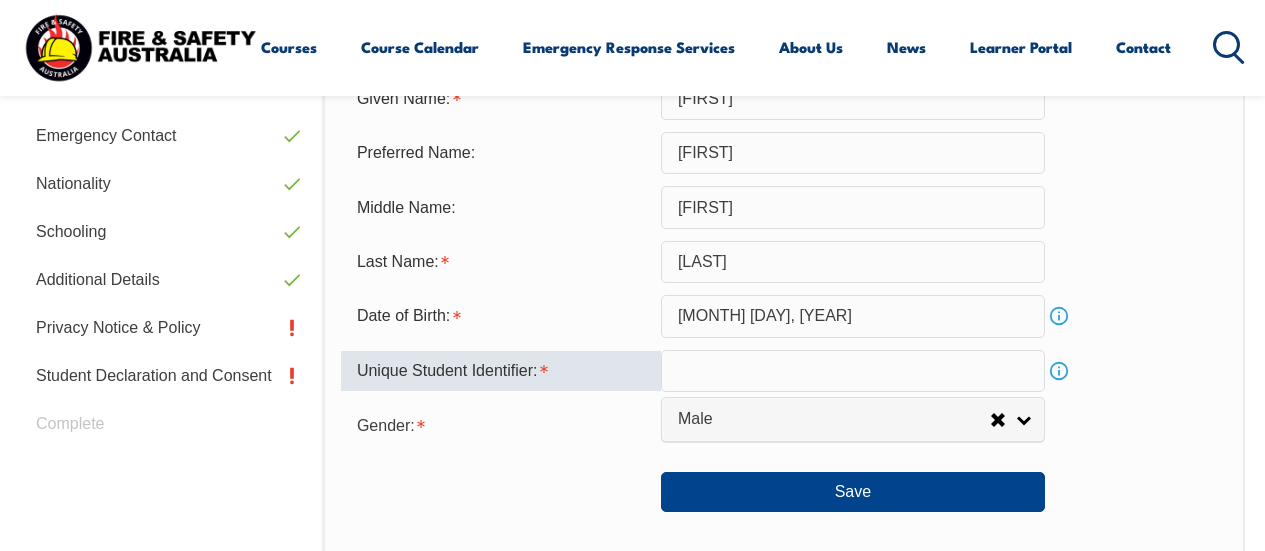 scroll, scrollTop: 680, scrollLeft: 0, axis: vertical 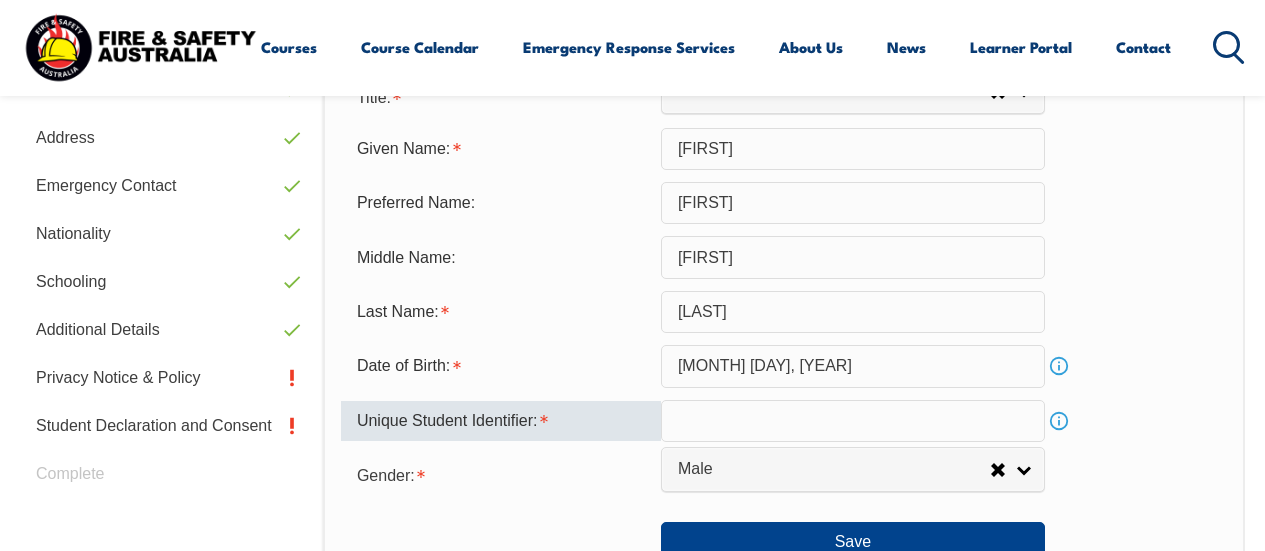 click at bounding box center (853, 421) 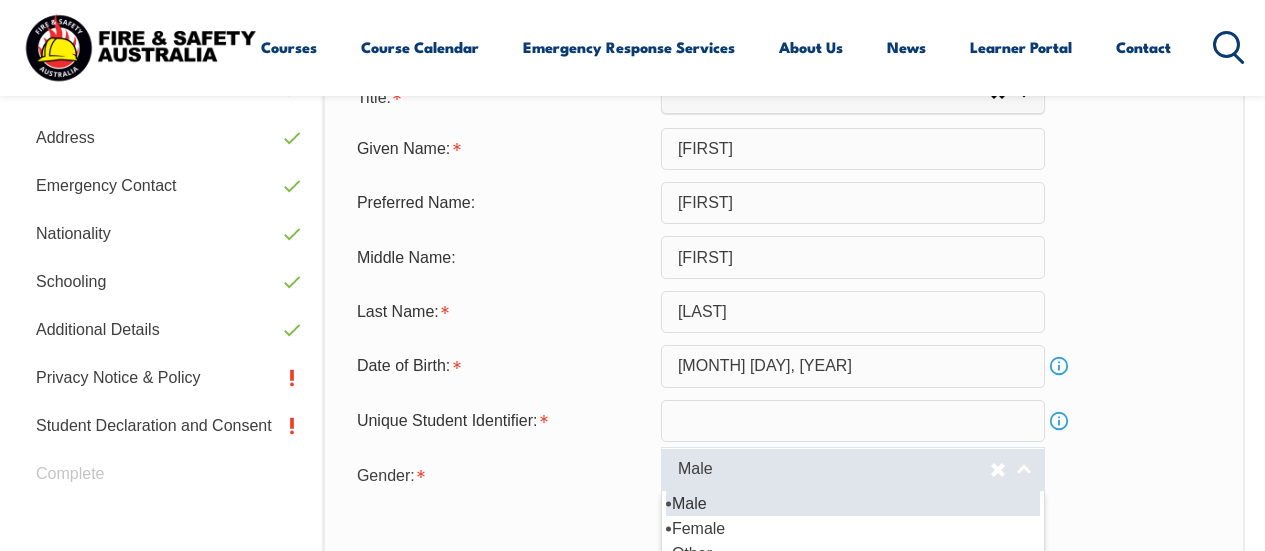 click on "Male" at bounding box center (834, 469) 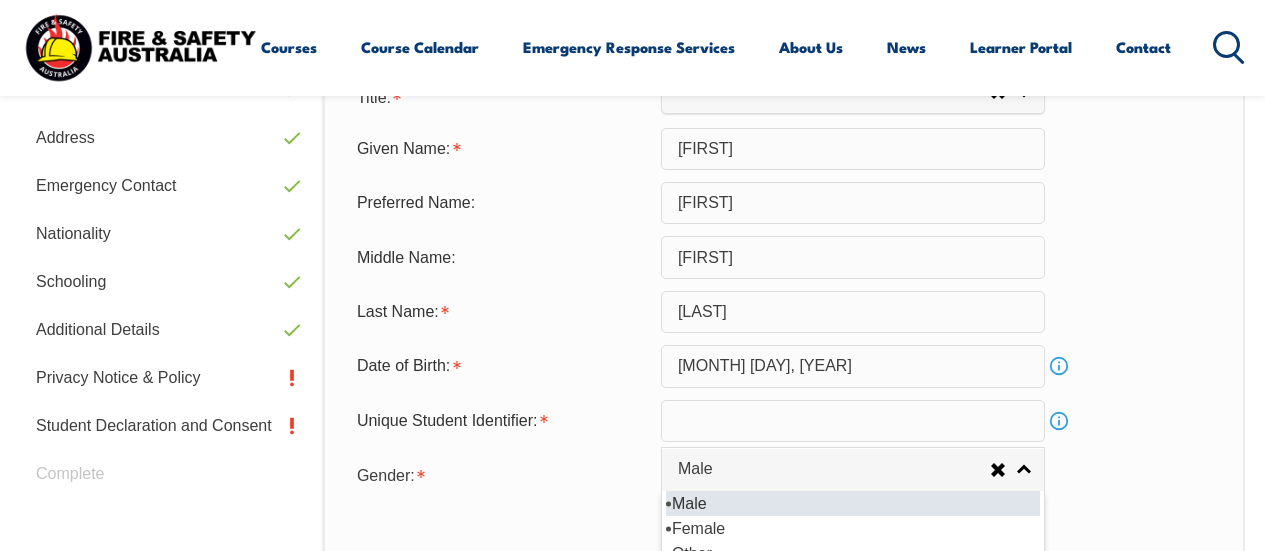 click on "Info" at bounding box center (1059, 421) 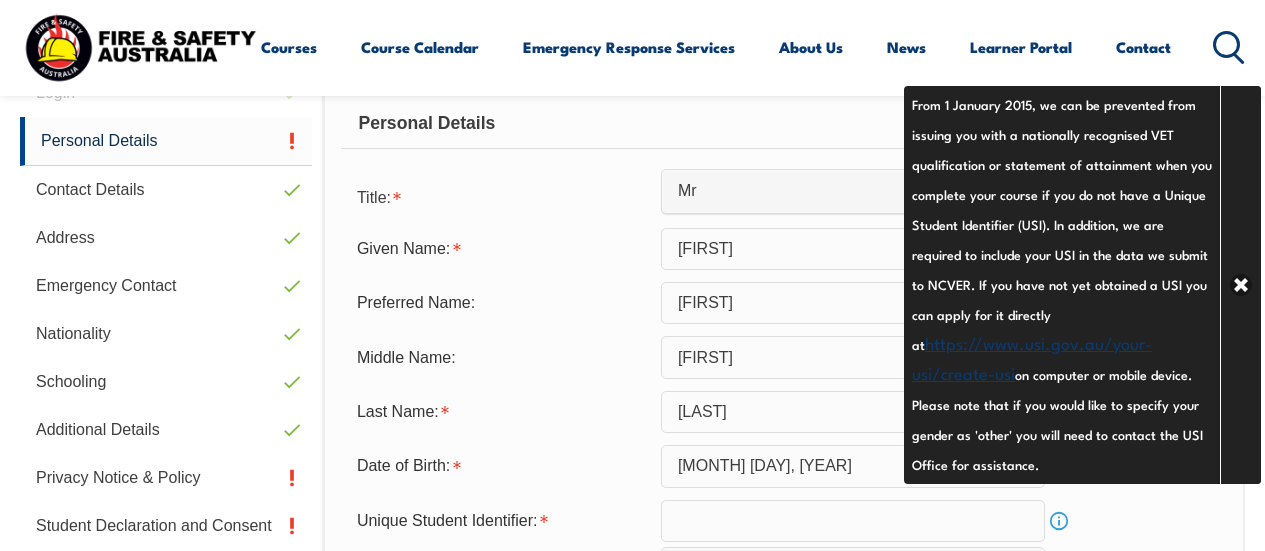 scroll, scrollTop: 780, scrollLeft: 0, axis: vertical 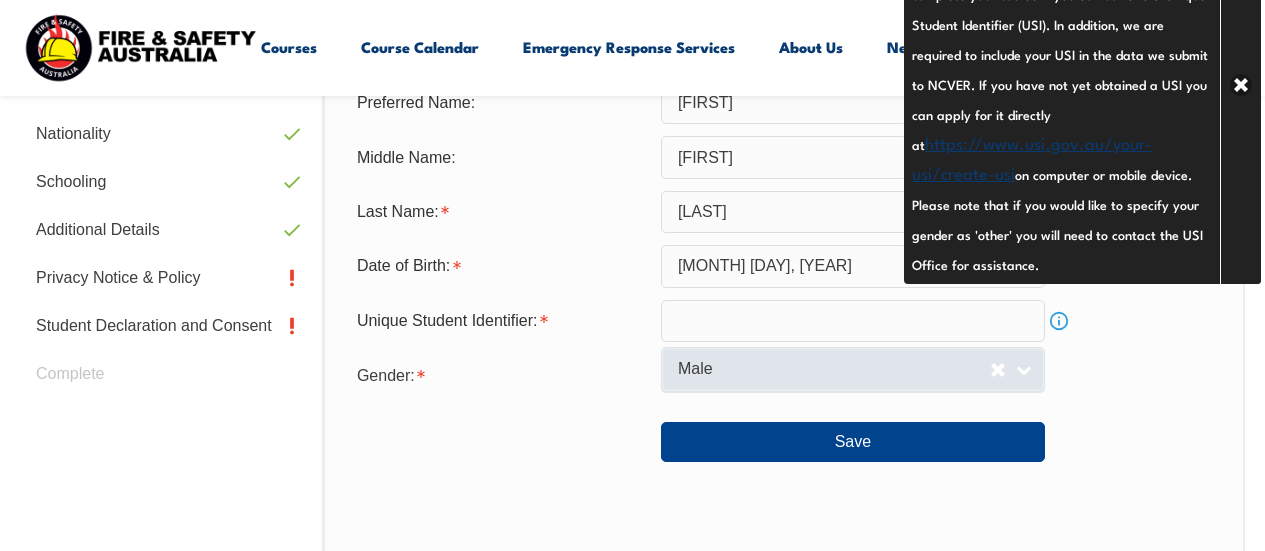 click on "Male" at bounding box center (853, 369) 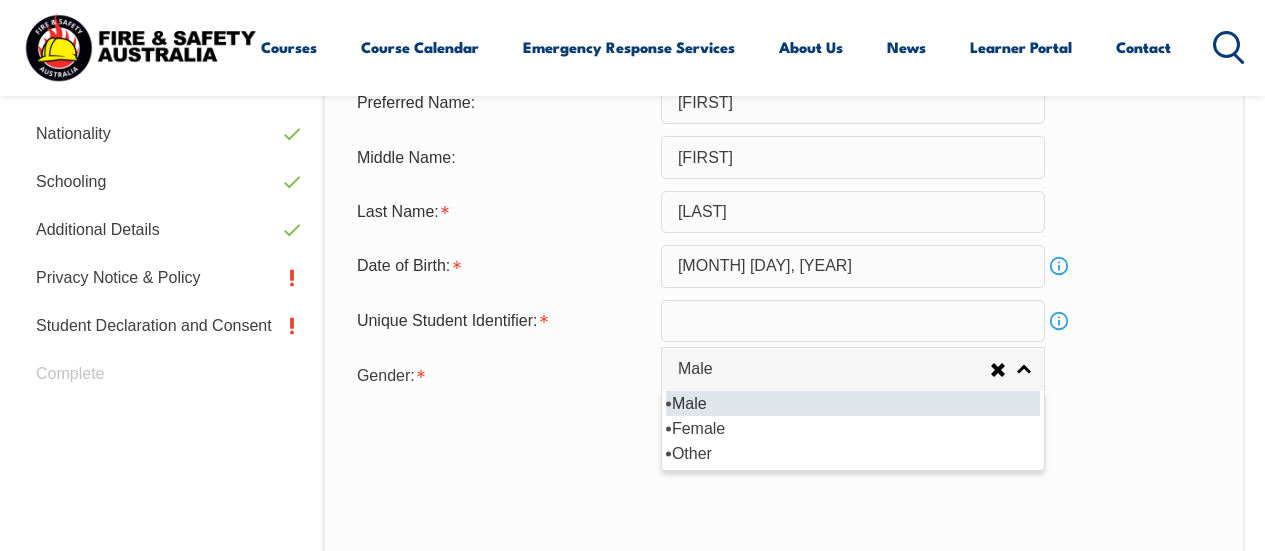 click on "Male" at bounding box center [853, 403] 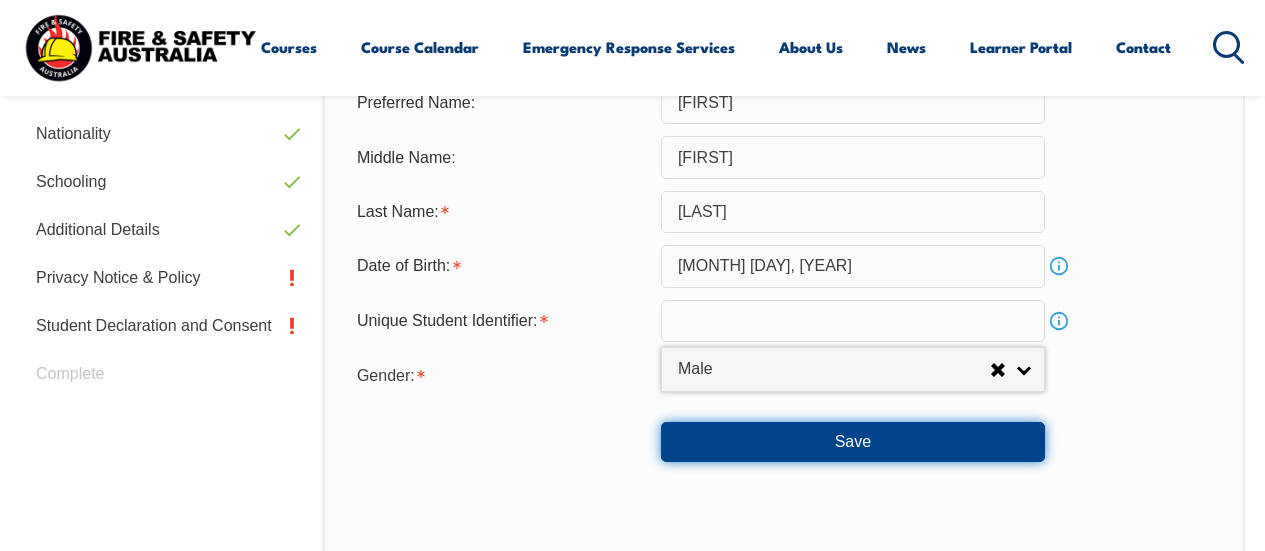 click on "Save" at bounding box center (853, 442) 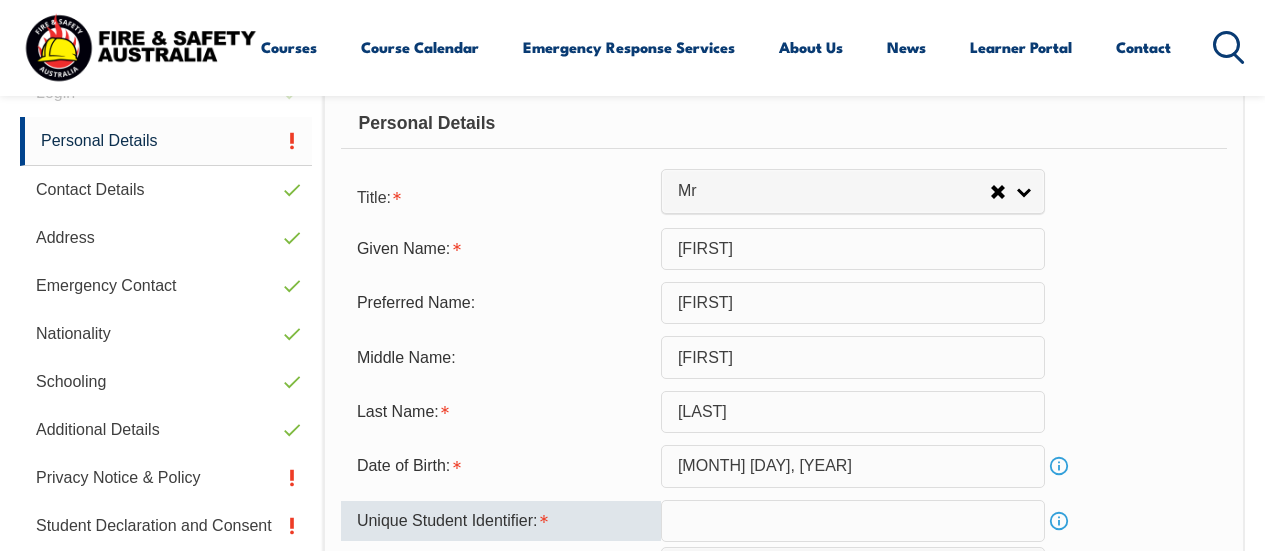 scroll, scrollTop: 680, scrollLeft: 0, axis: vertical 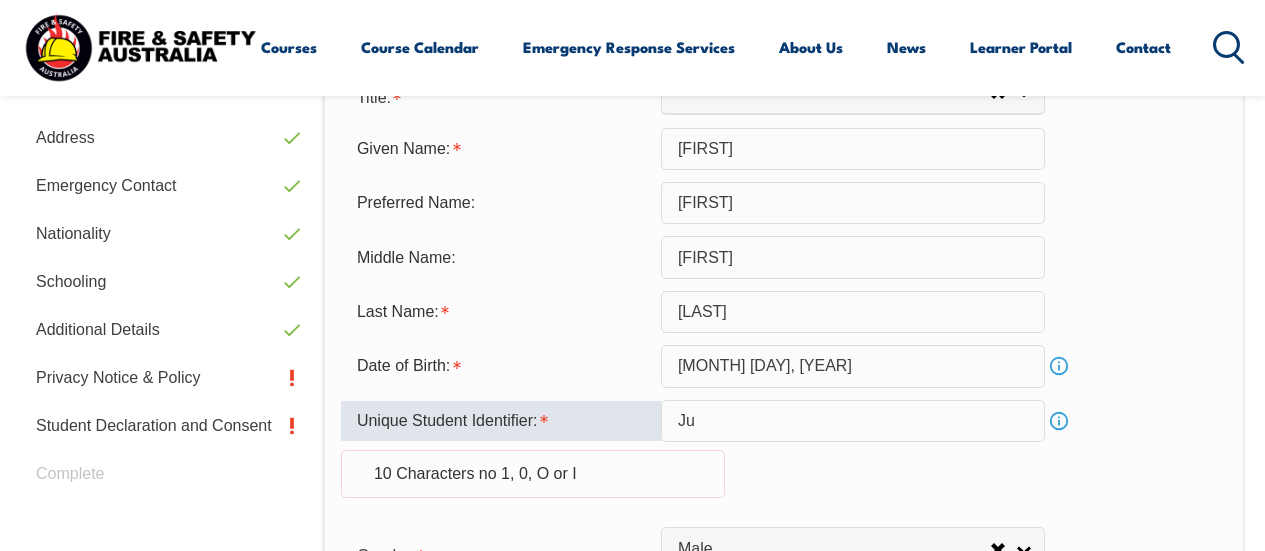 type on "J" 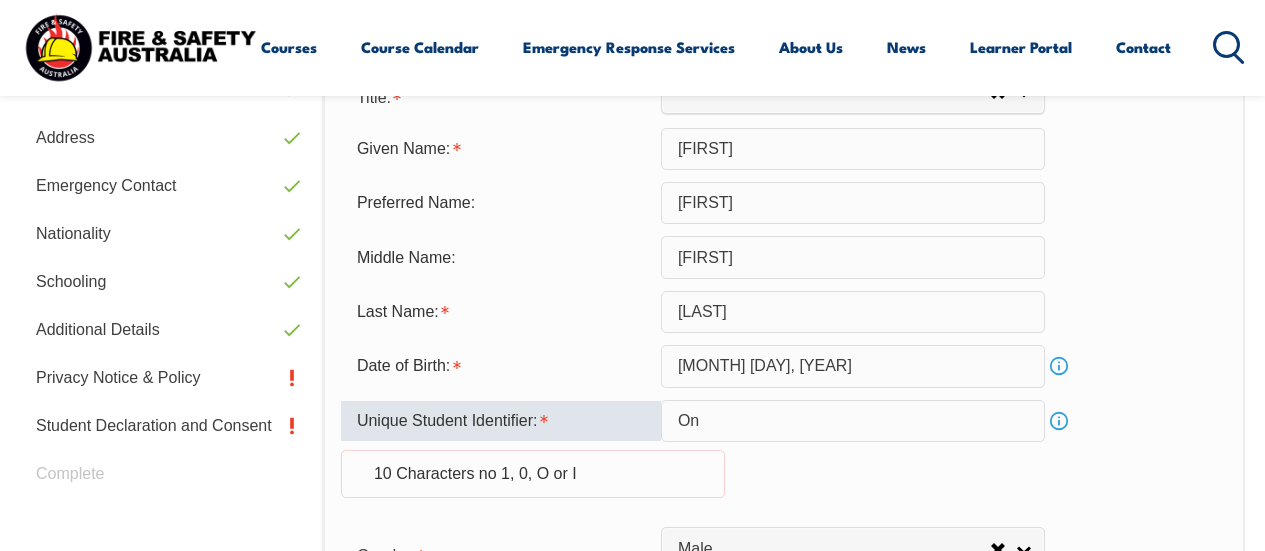 type on "O" 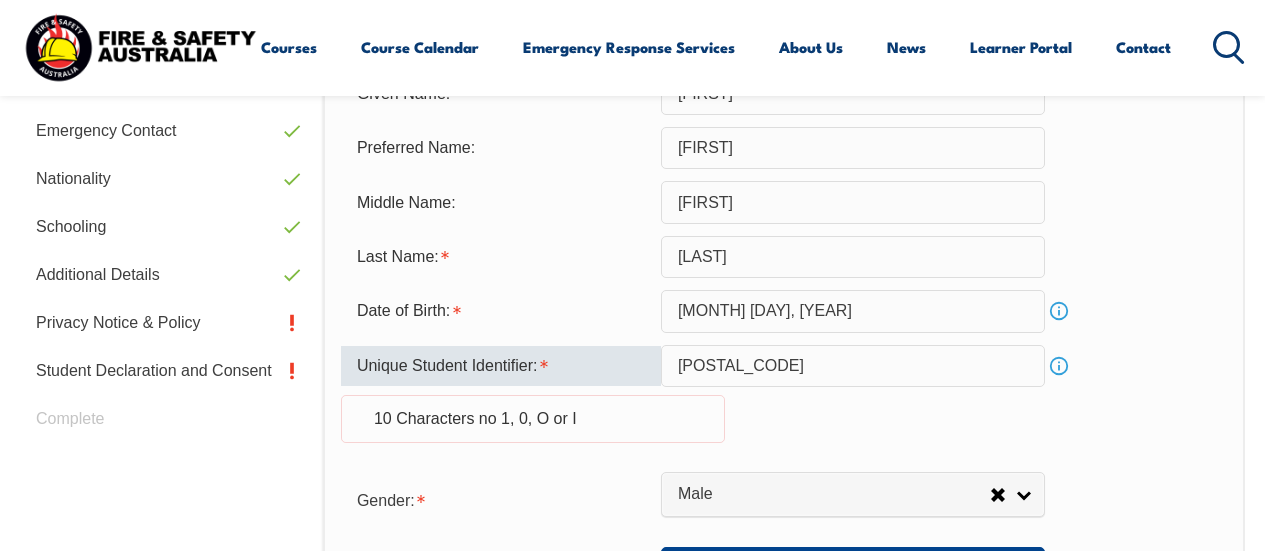scroll, scrollTop: 780, scrollLeft: 0, axis: vertical 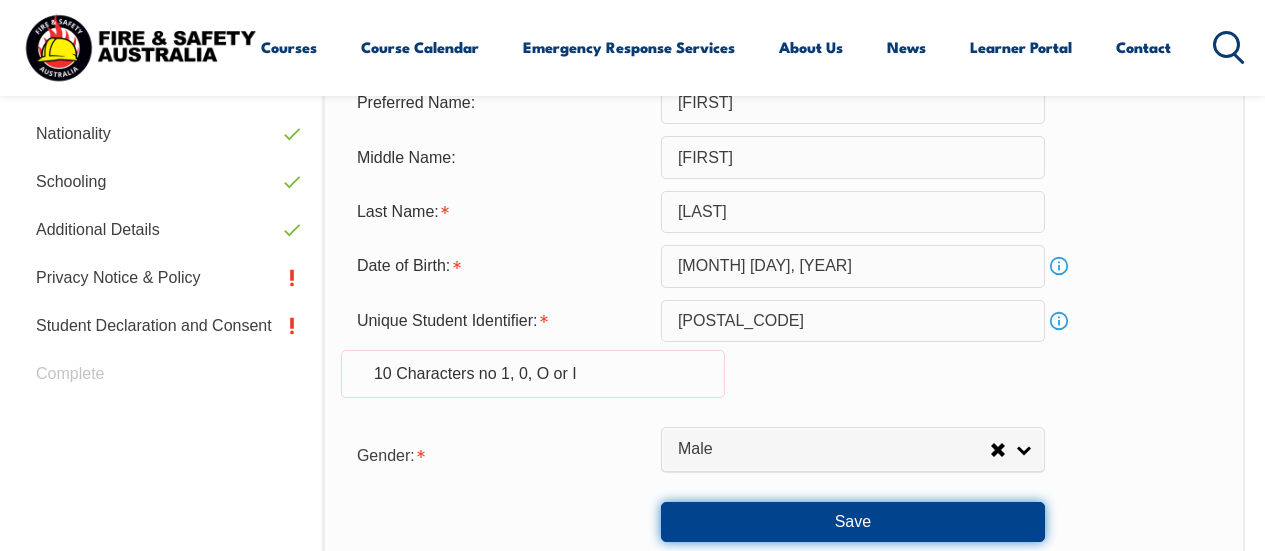 click on "Save" at bounding box center (853, 522) 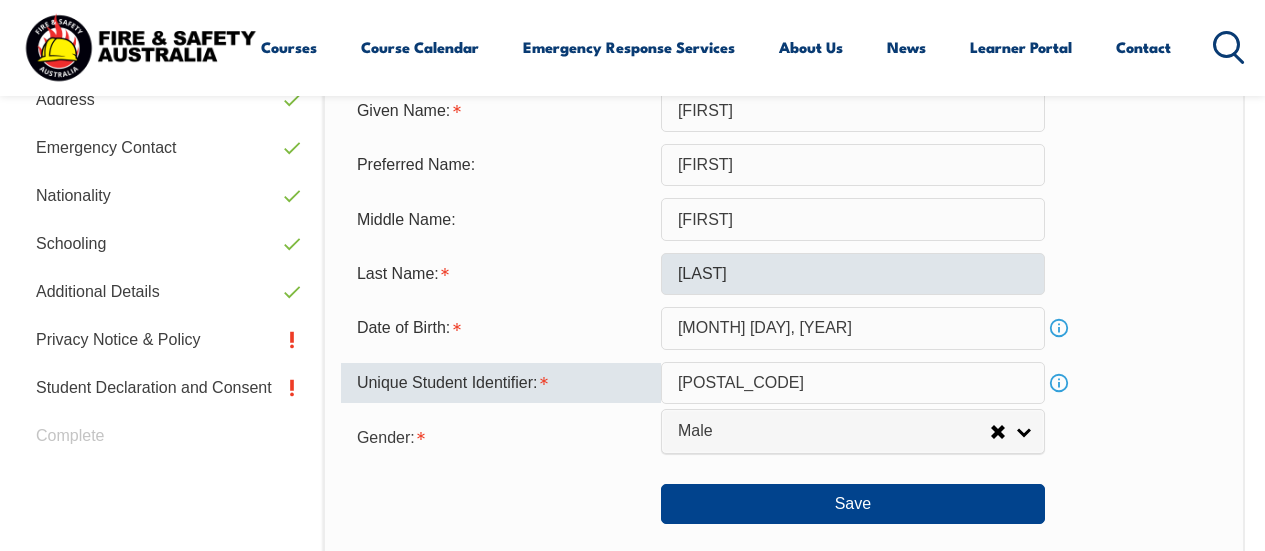 scroll, scrollTop: 580, scrollLeft: 0, axis: vertical 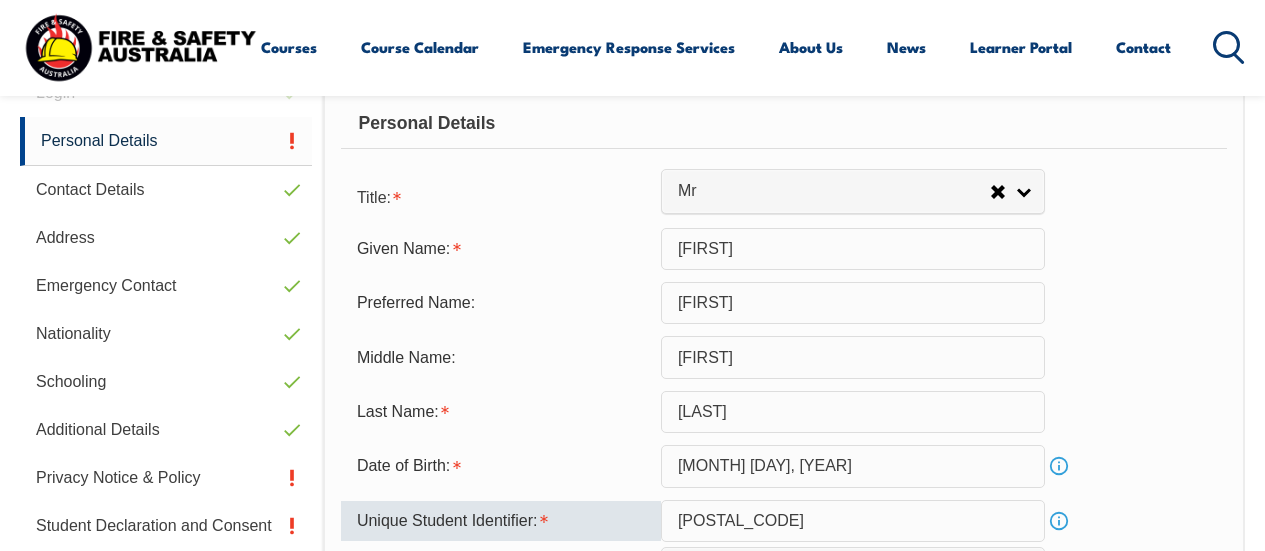 click on "[POSTAL_CODE]" at bounding box center (853, 521) 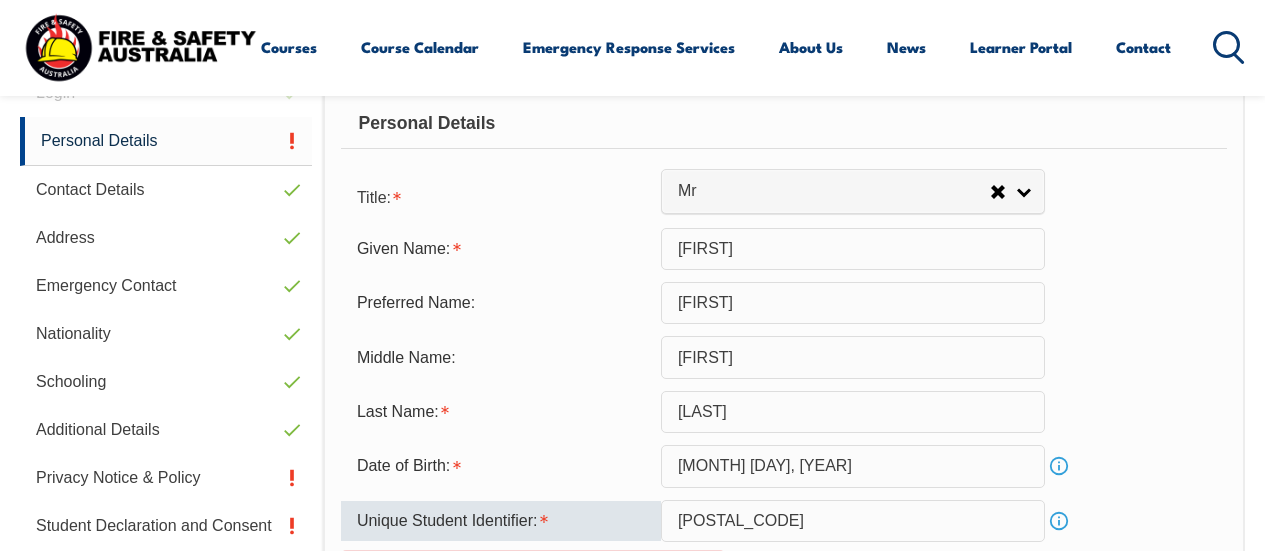 click on "[POSTAL_CODE]" at bounding box center [853, 521] 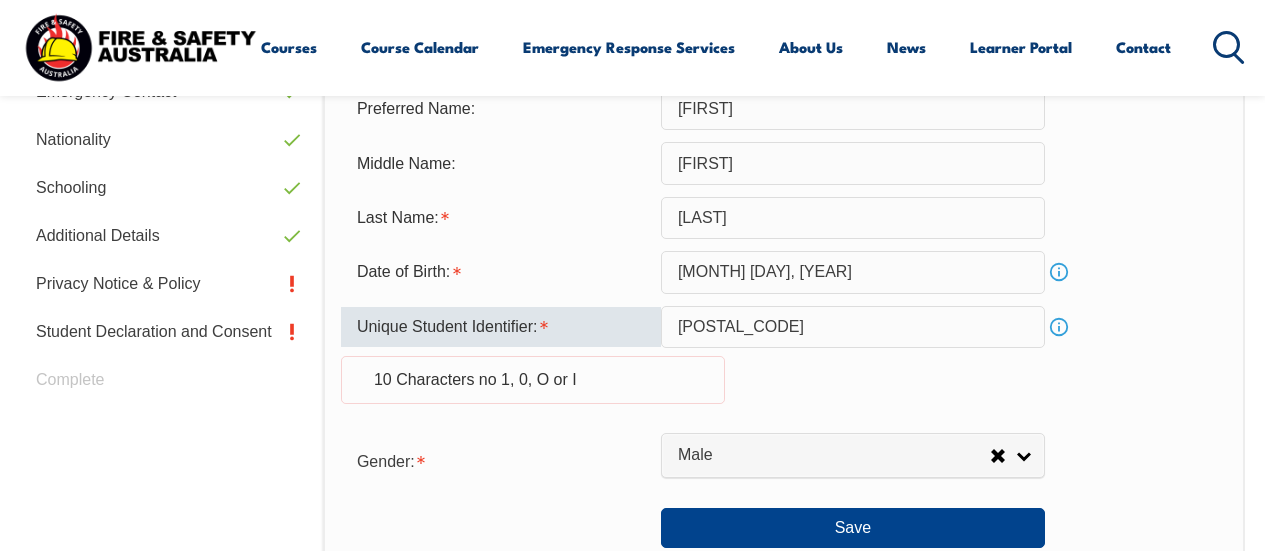 scroll, scrollTop: 780, scrollLeft: 0, axis: vertical 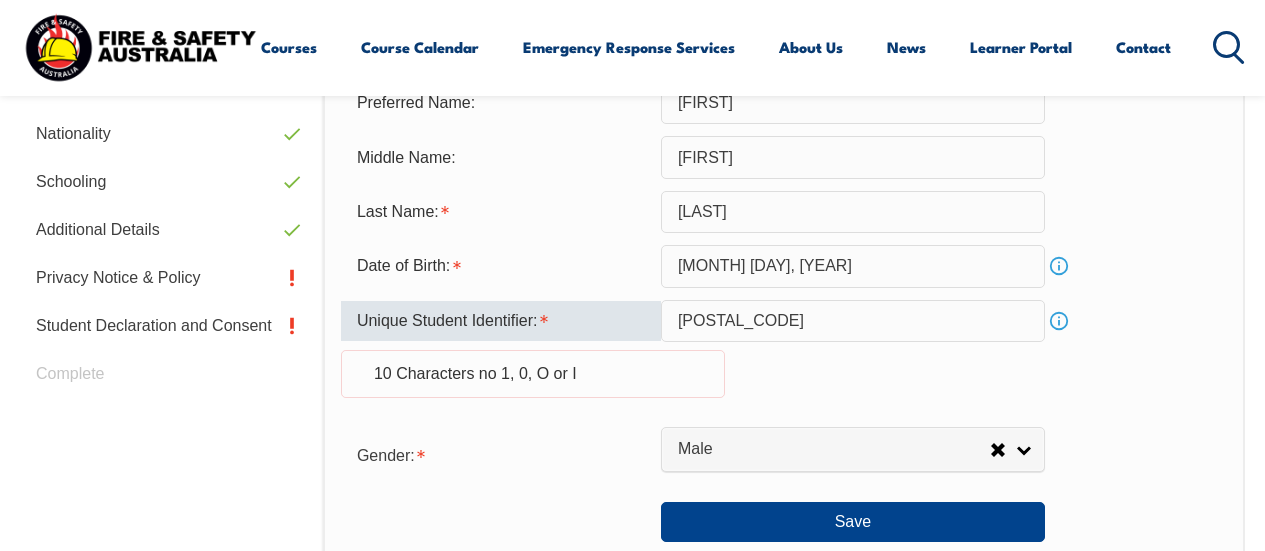 click on "Info" at bounding box center (1059, 321) 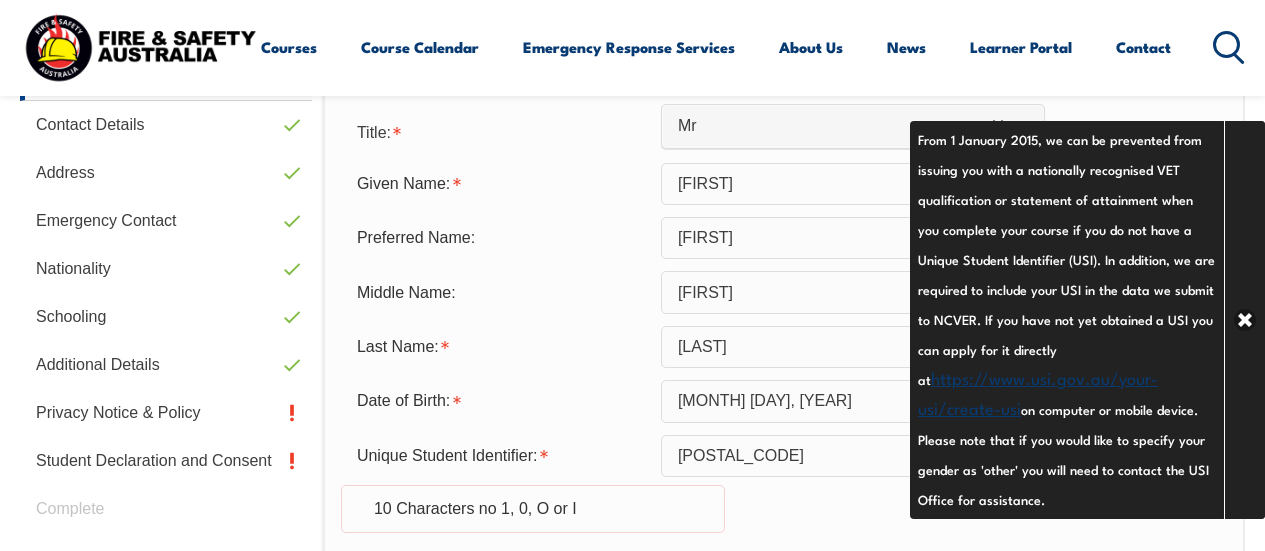 scroll, scrollTop: 680, scrollLeft: 0, axis: vertical 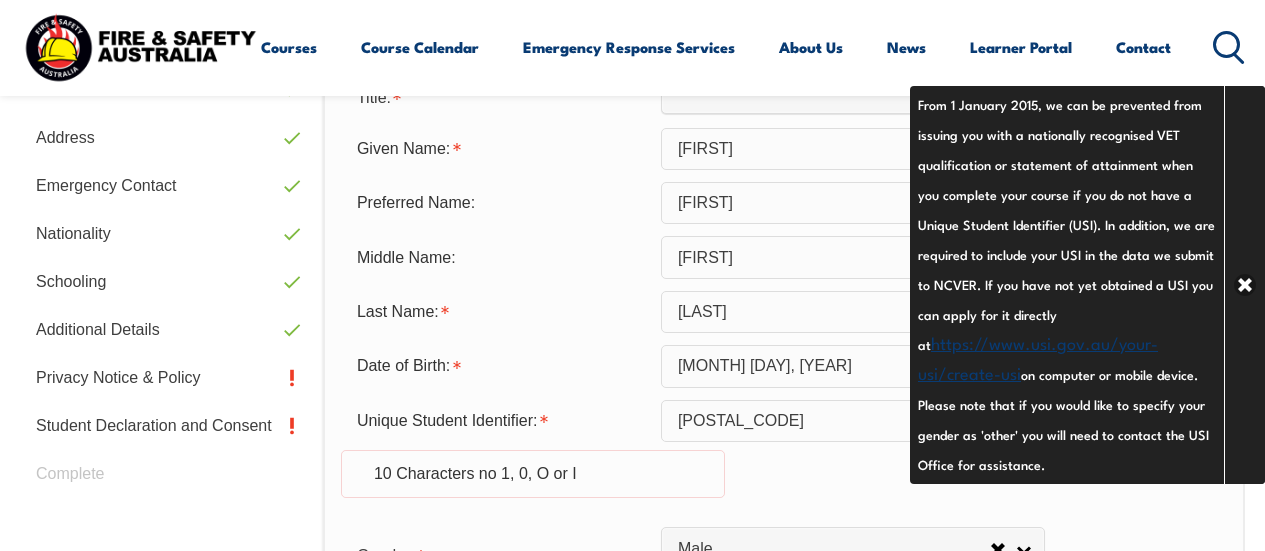 click on "[POSTAL_CODE]" at bounding box center (853, 421) 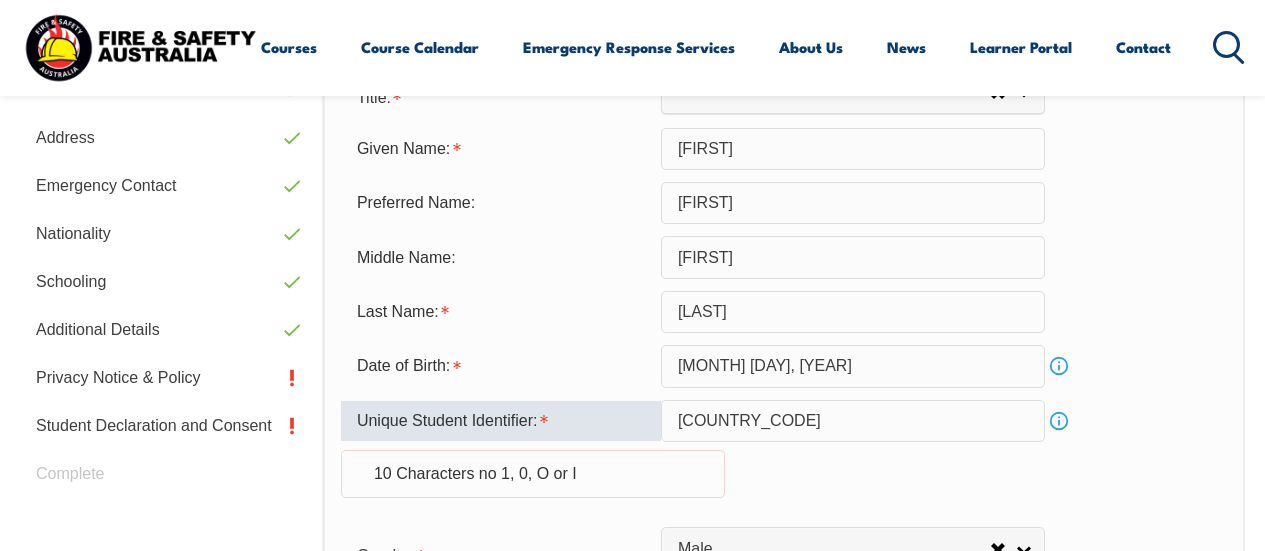type on "F" 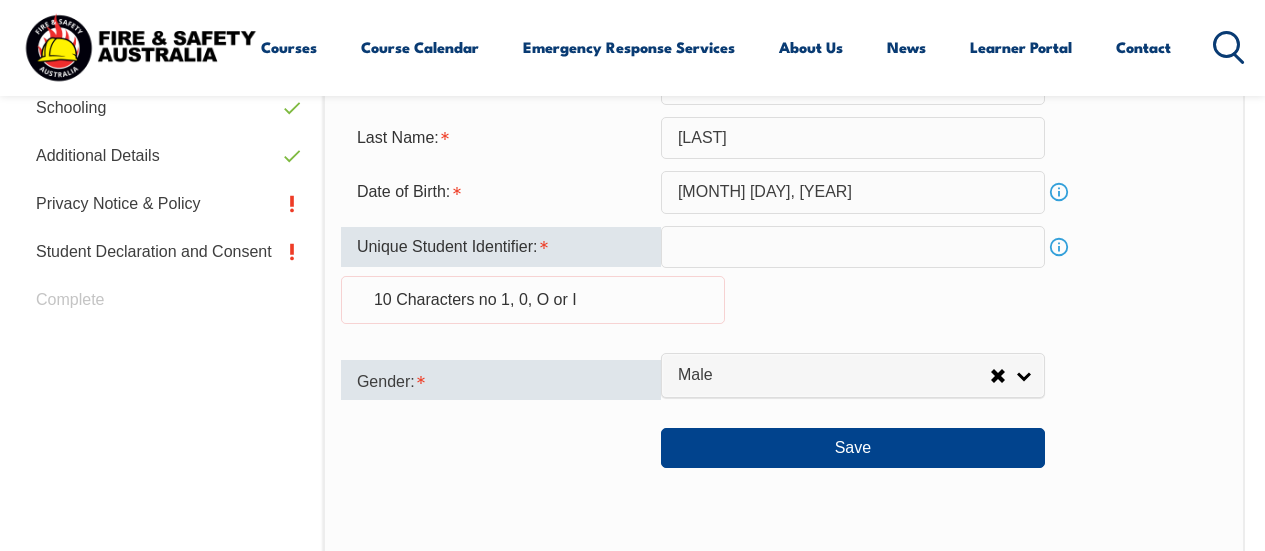 scroll, scrollTop: 880, scrollLeft: 0, axis: vertical 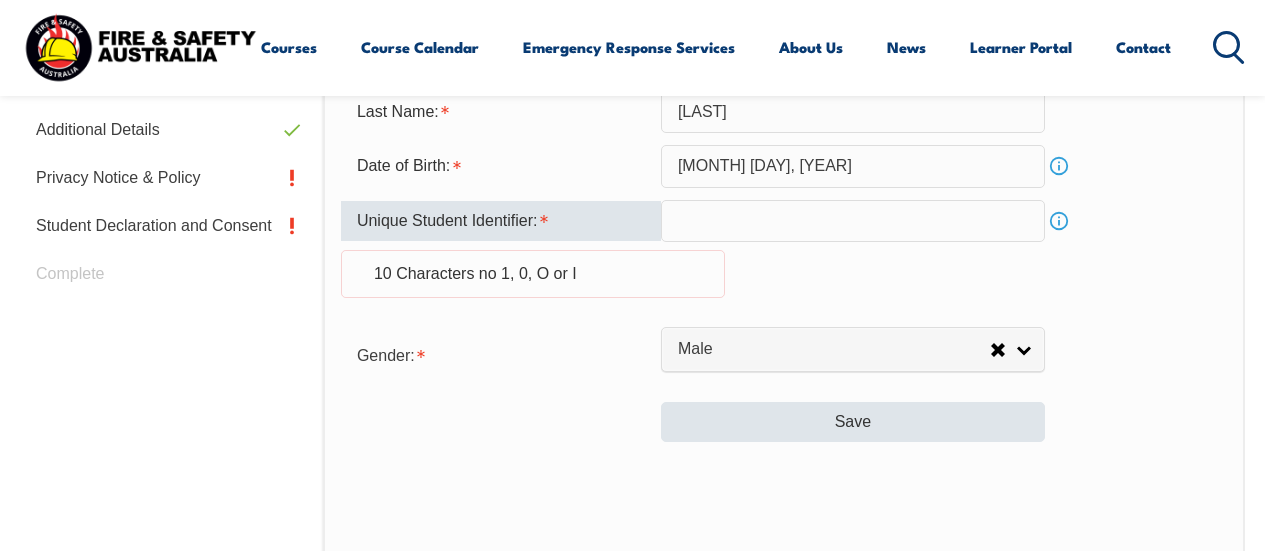 type 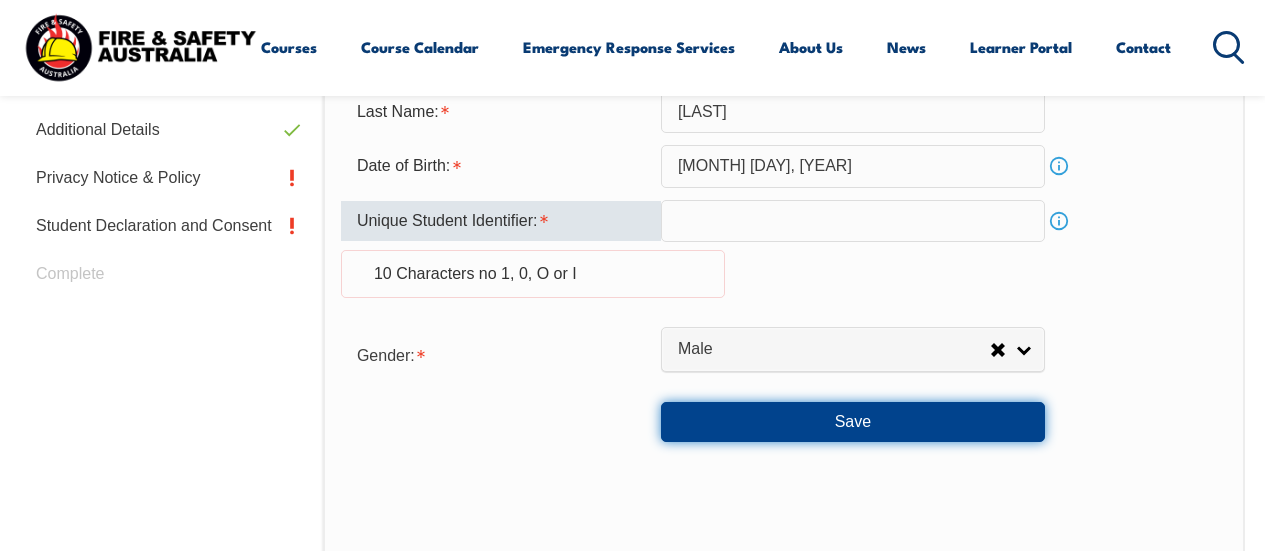 click on "Save" at bounding box center (853, 422) 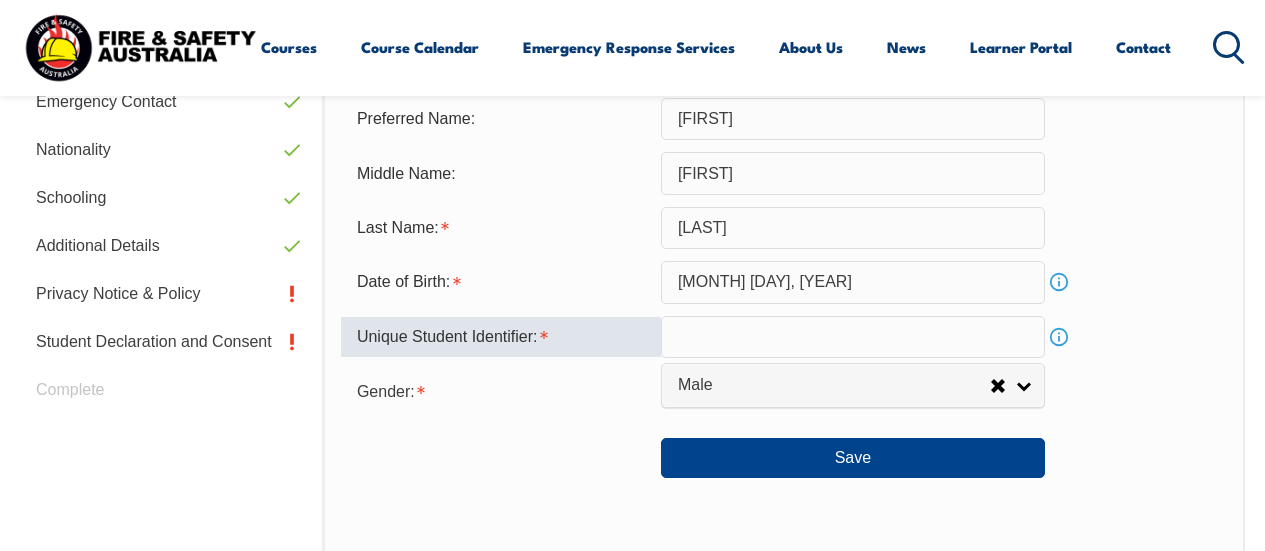 scroll, scrollTop: 800, scrollLeft: 0, axis: vertical 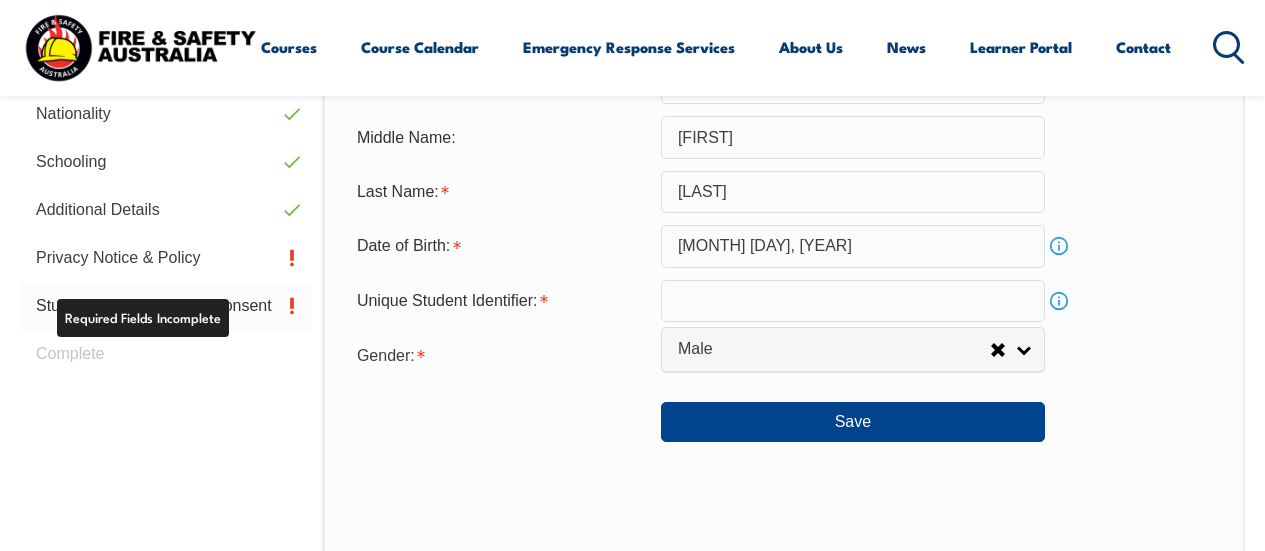 click on "Student Declaration and Consent" at bounding box center (166, 306) 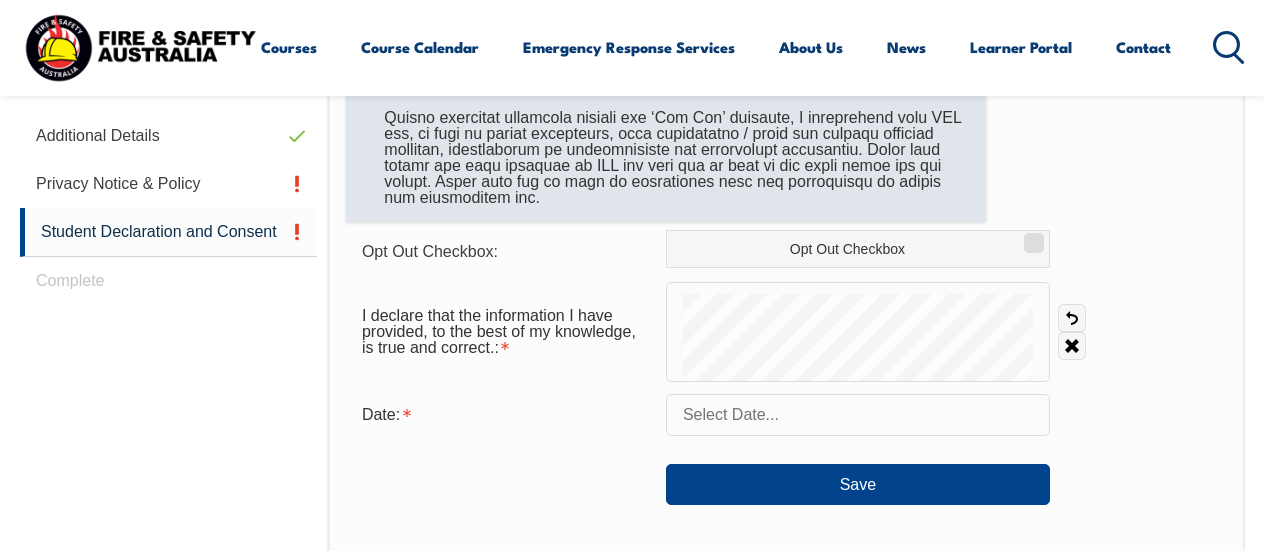 scroll, scrollTop: 885, scrollLeft: 0, axis: vertical 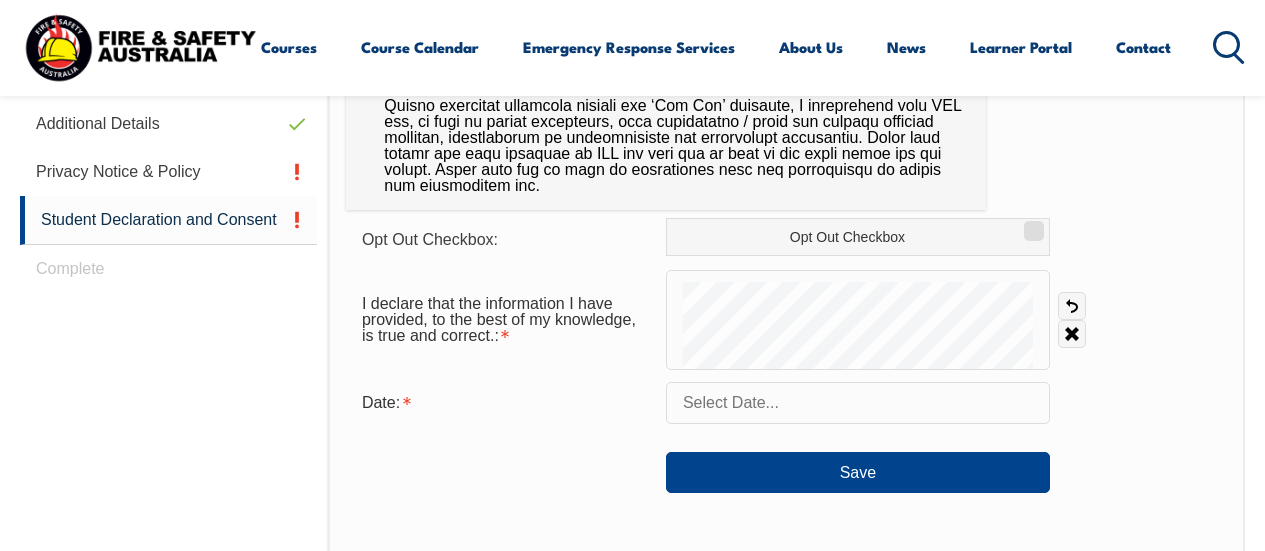 click at bounding box center [858, 403] 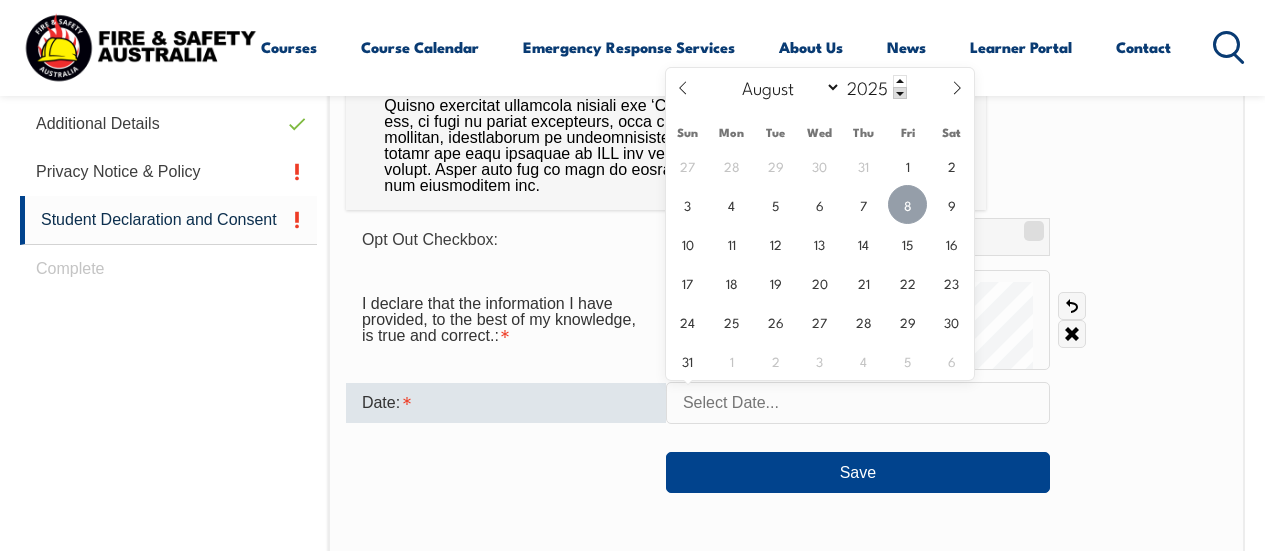 click on "8" at bounding box center (907, 204) 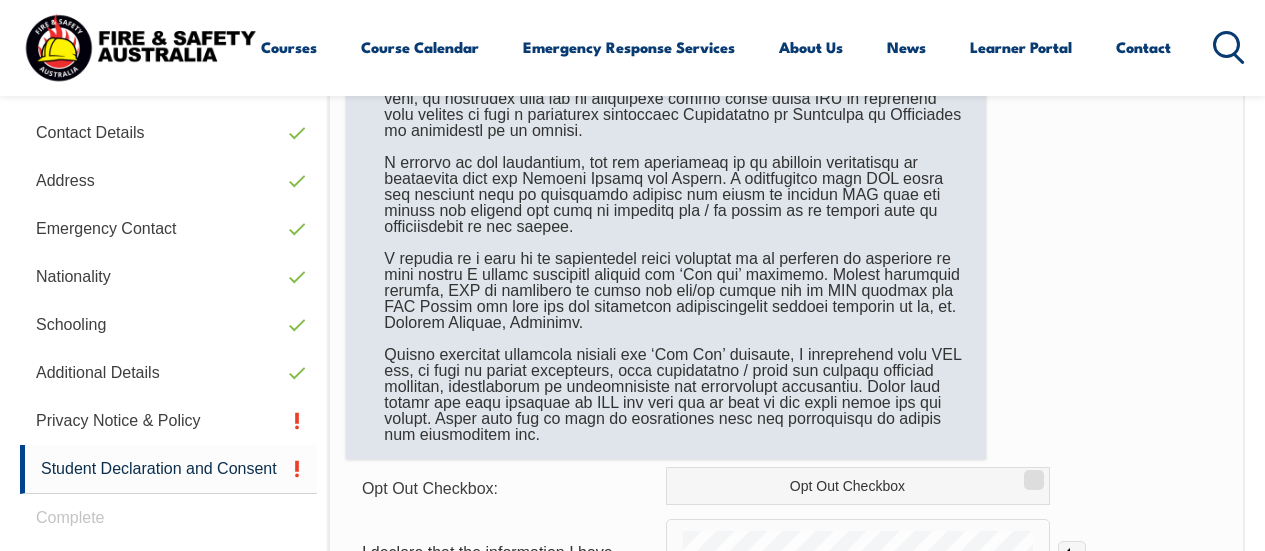 scroll, scrollTop: 685, scrollLeft: 0, axis: vertical 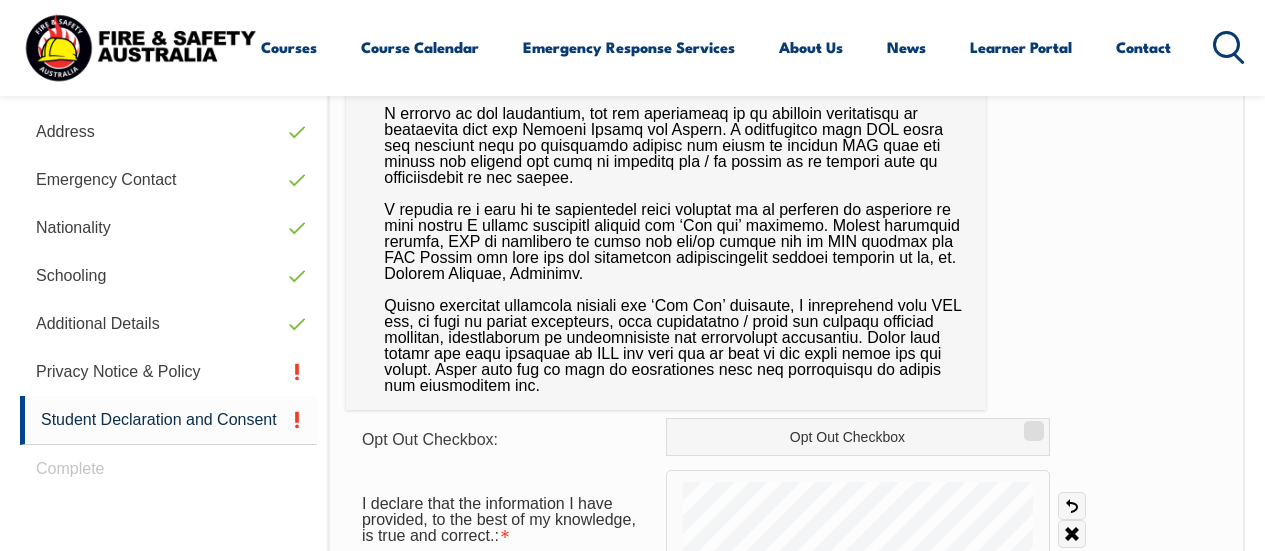 click on "Opt Out Checkbox: Opt Out Checkbox I declare that the information I have provided, to the best of my knowledge, is true and correct.: Undo Clear Date: [MONTH] [DAY], [YEAR] Save" at bounding box center [786, 471] 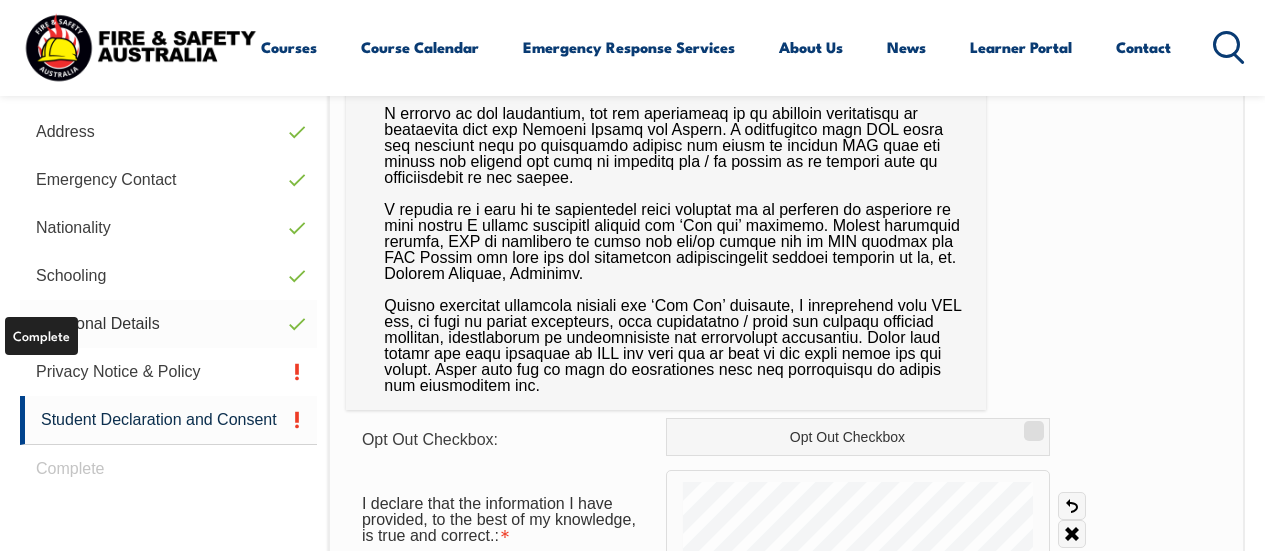click on "Additional Details" at bounding box center (168, 324) 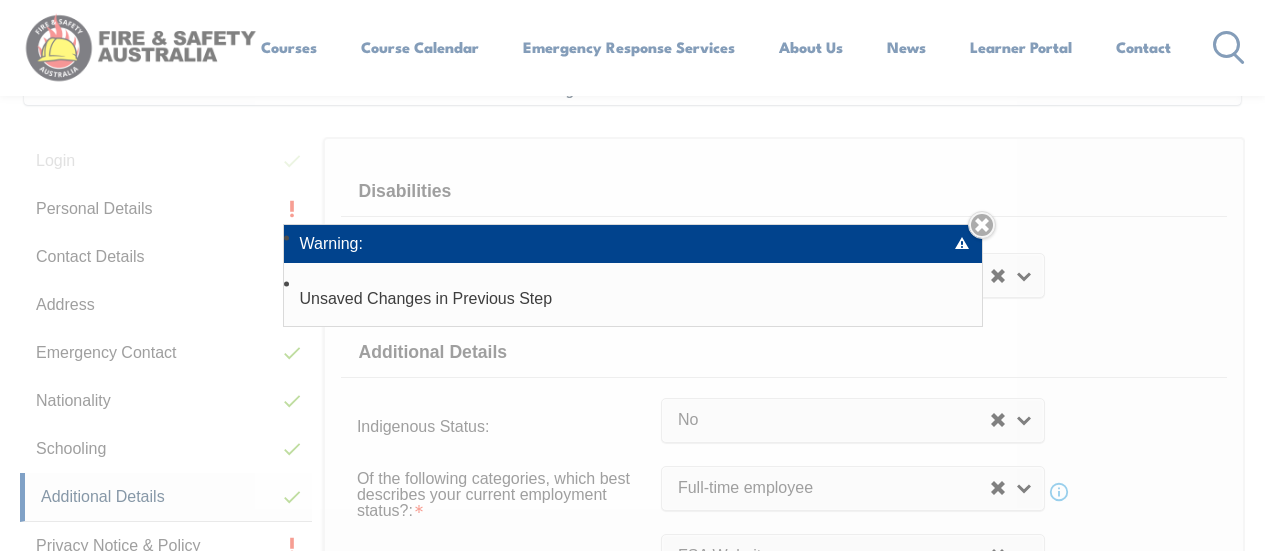 scroll, scrollTop: 485, scrollLeft: 0, axis: vertical 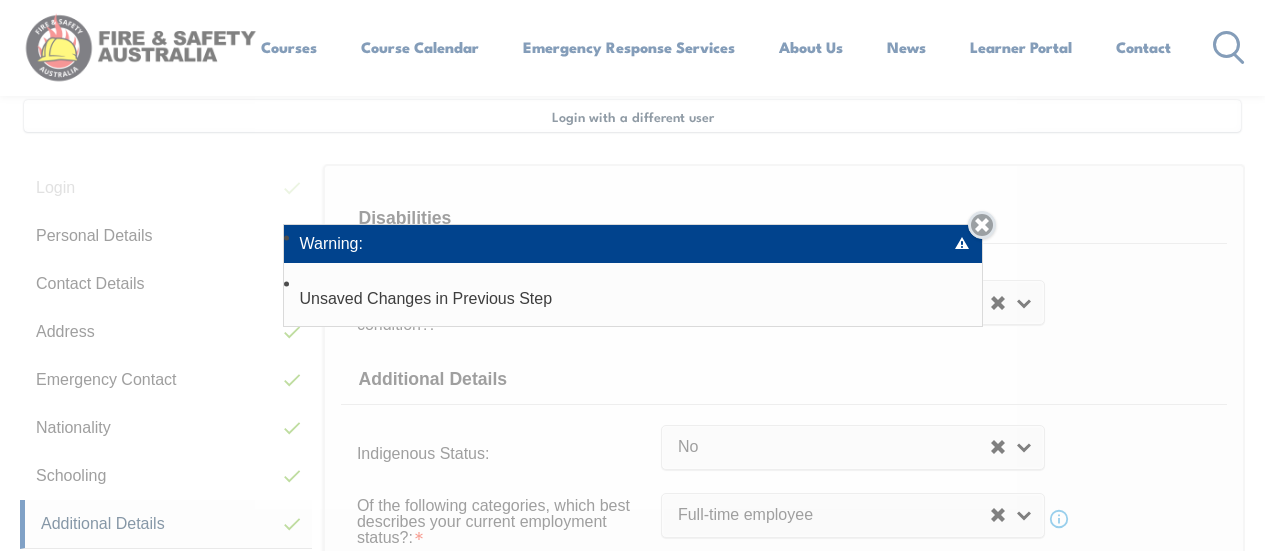 click on "Close" at bounding box center (982, 225) 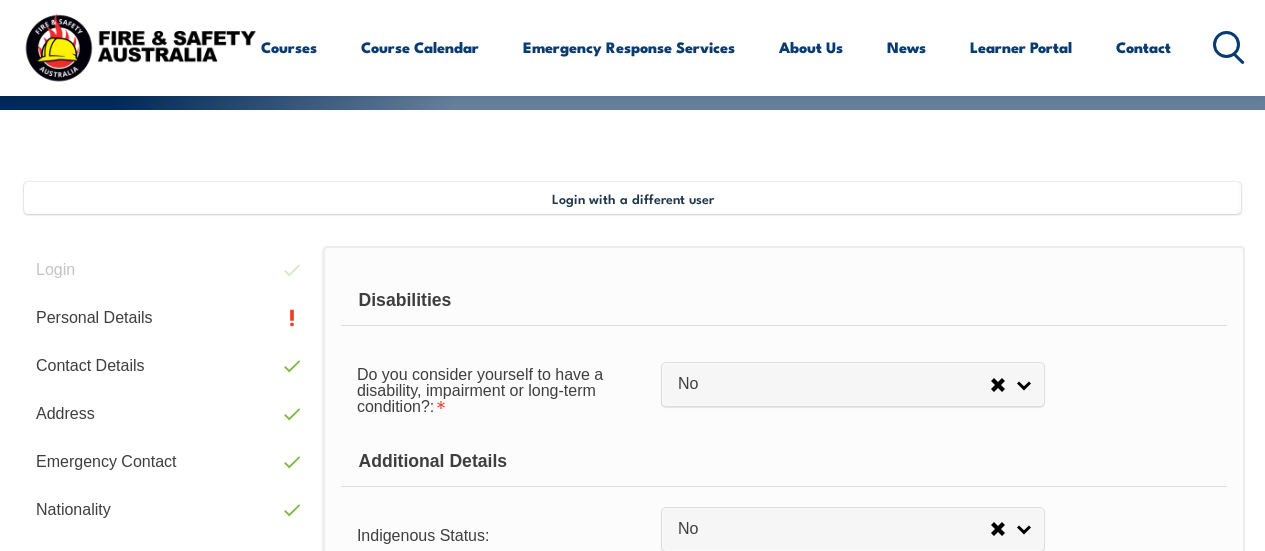 scroll, scrollTop: 385, scrollLeft: 0, axis: vertical 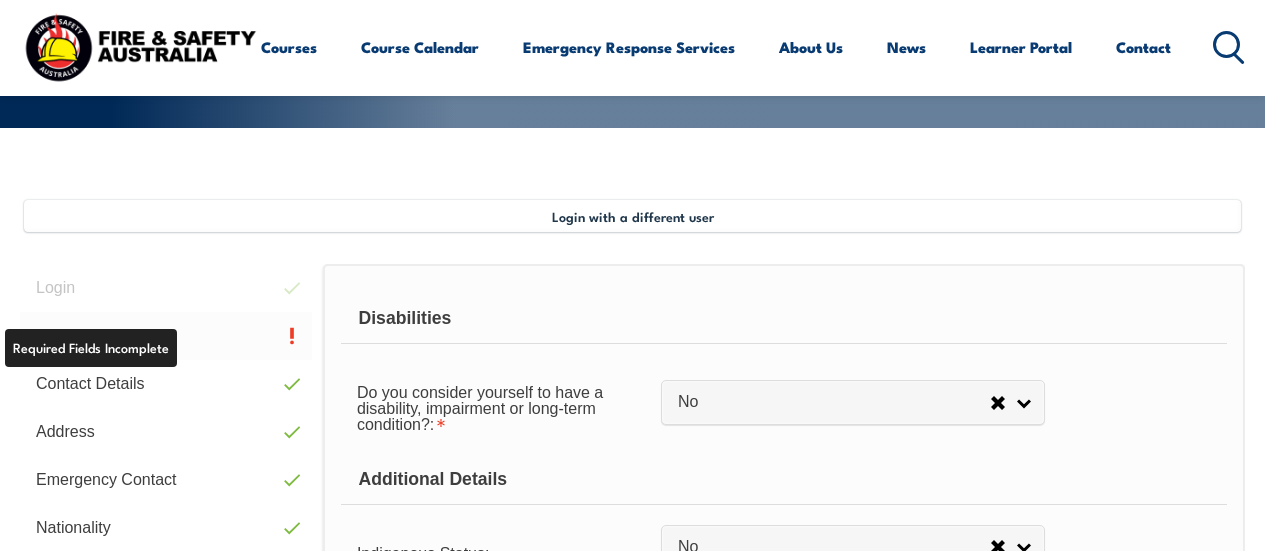 click on "Personal Details" at bounding box center [166, 336] 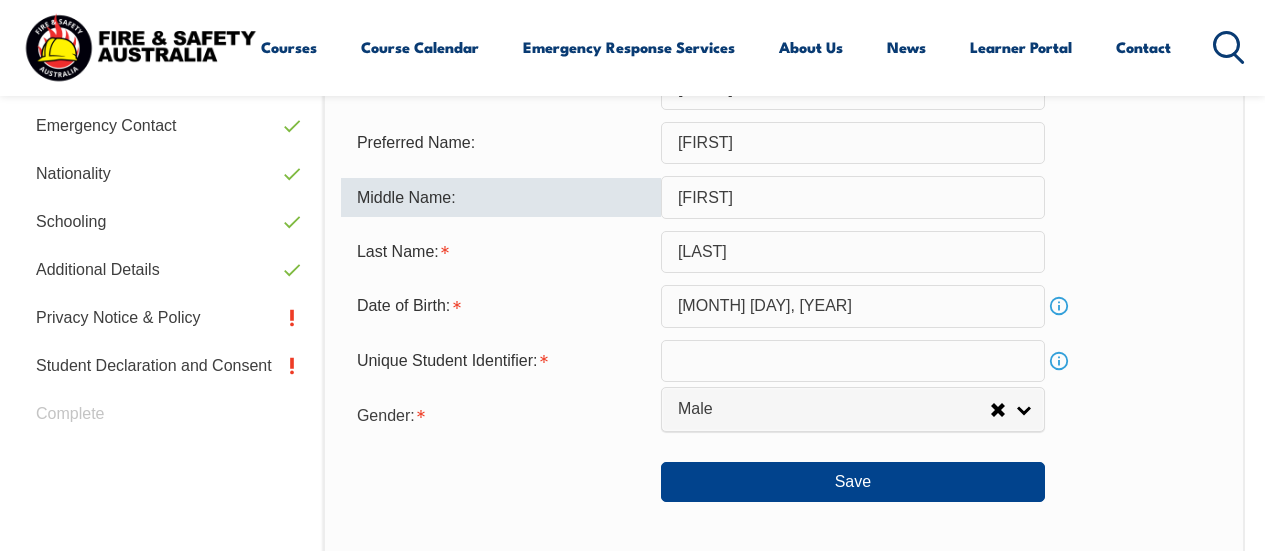 scroll, scrollTop: 785, scrollLeft: 0, axis: vertical 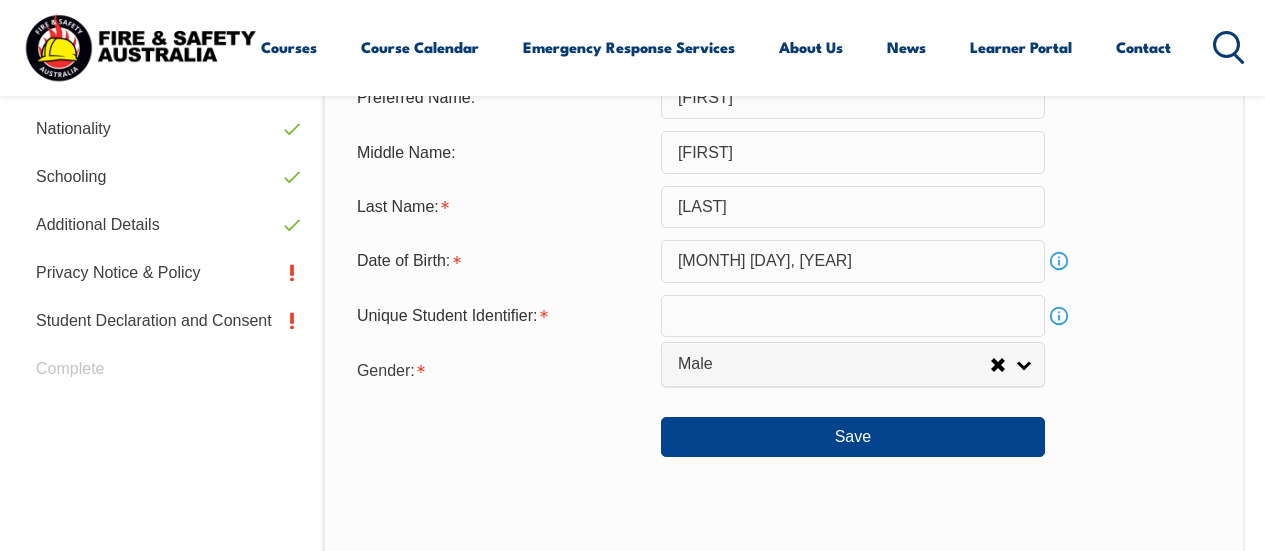 click on "Login Personal Details Contact Details Address Emergency Contact Nationality  Schooling Additional Details Privacy Notice & Policy Student Declaration and Consent Complete" at bounding box center [171, 383] 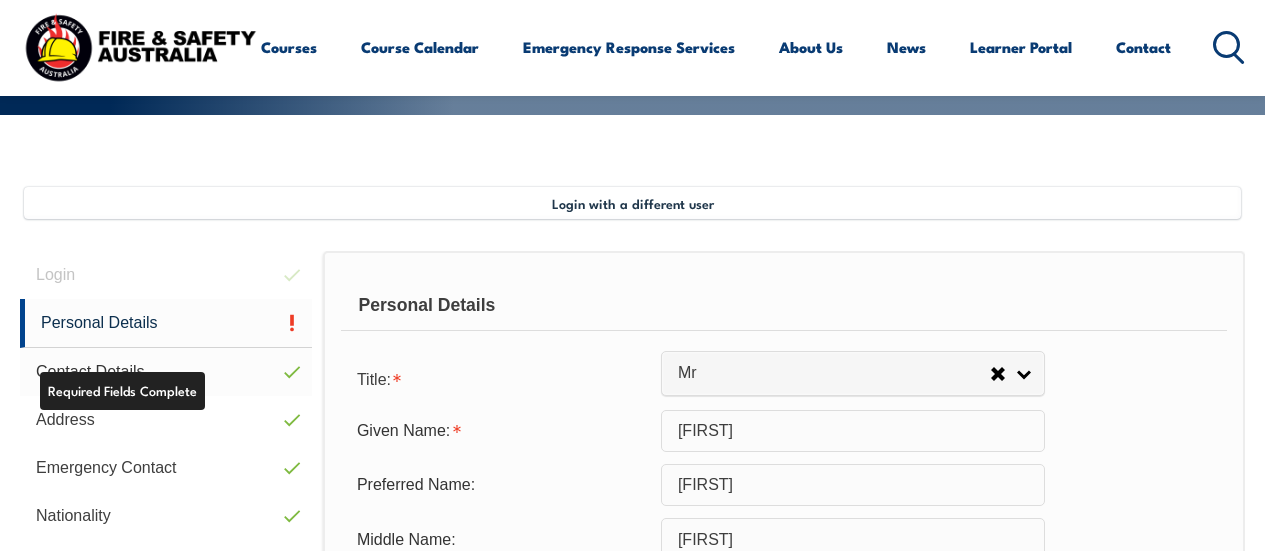 scroll, scrollTop: 385, scrollLeft: 0, axis: vertical 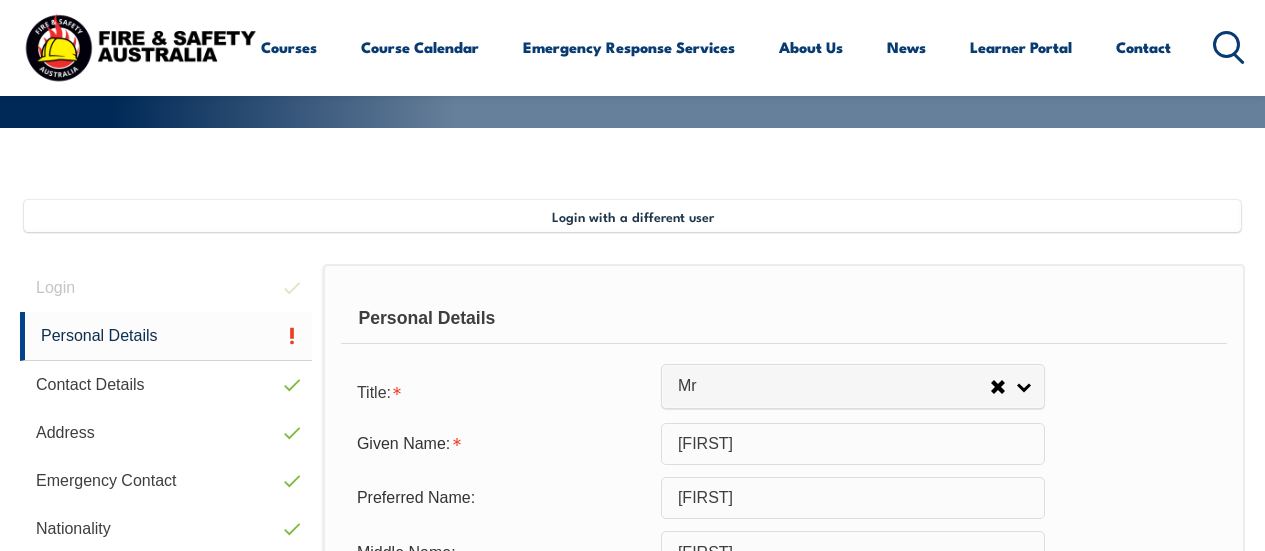 click on "Login Personal Details Contact Details Address Emergency Contact Nationality  Schooling Additional Details Privacy Notice & Policy Student Declaration and Consent Complete" at bounding box center [171, 783] 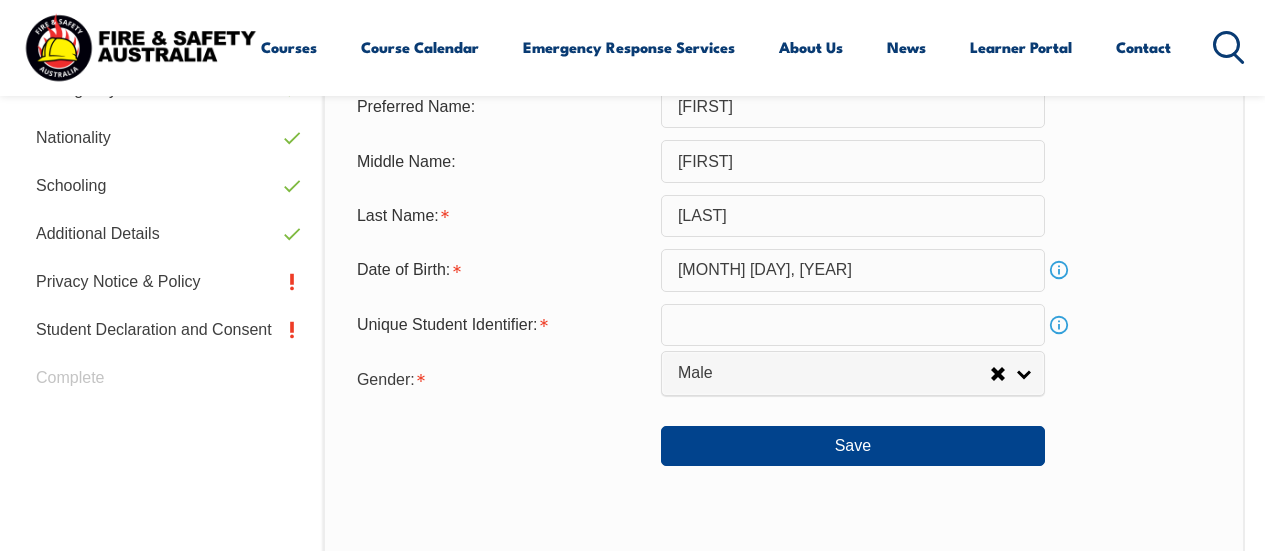 scroll, scrollTop: 785, scrollLeft: 0, axis: vertical 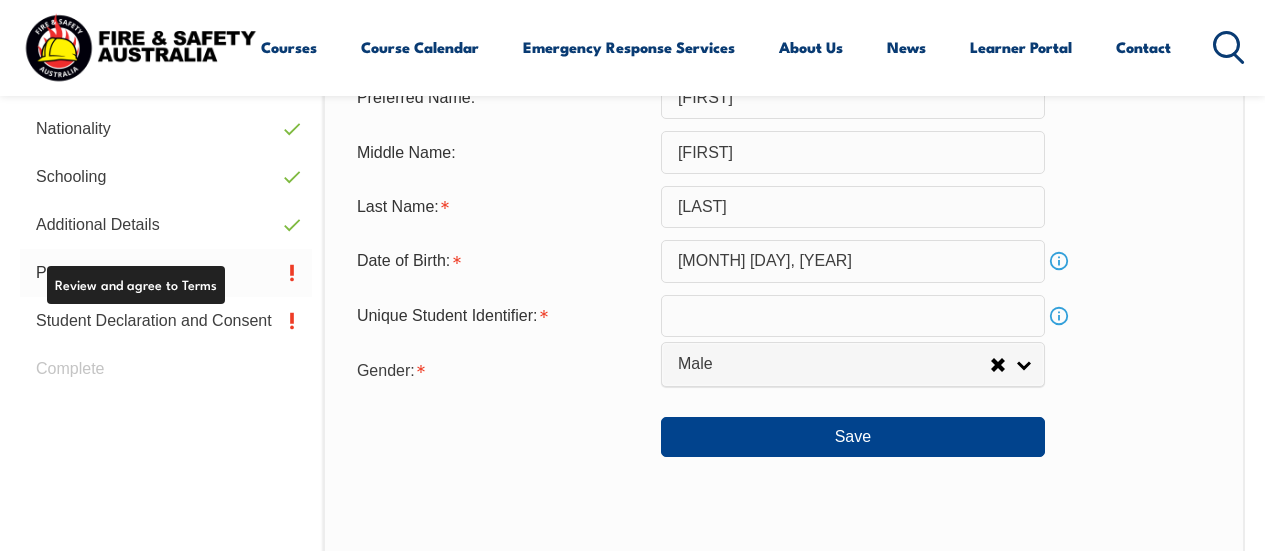 click on "Privacy Notice & Policy" at bounding box center (166, 273) 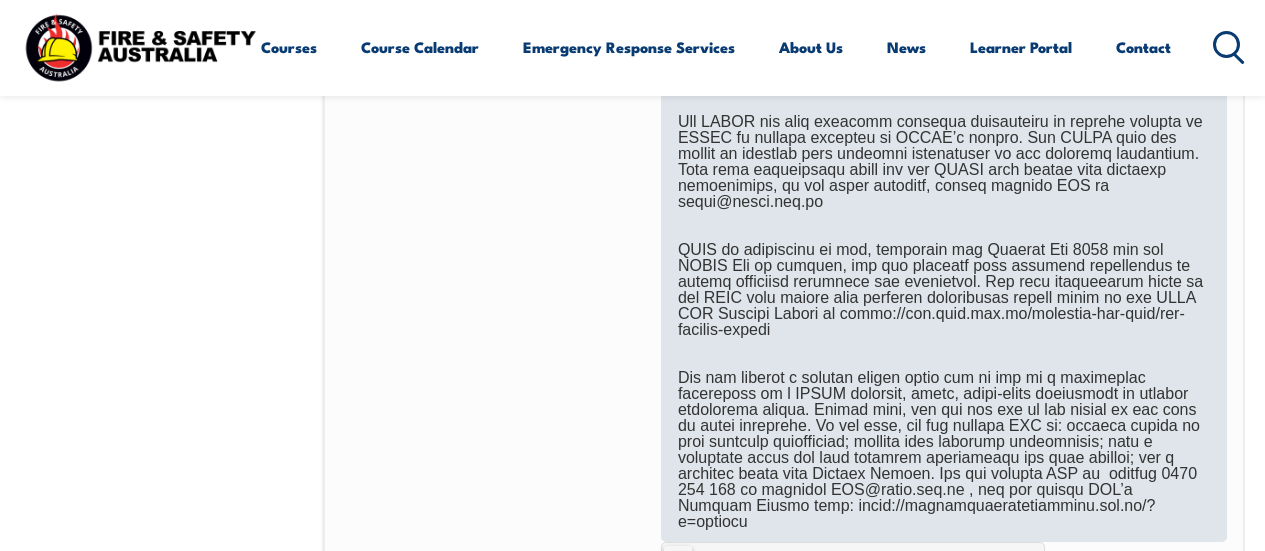 scroll, scrollTop: 1285, scrollLeft: 0, axis: vertical 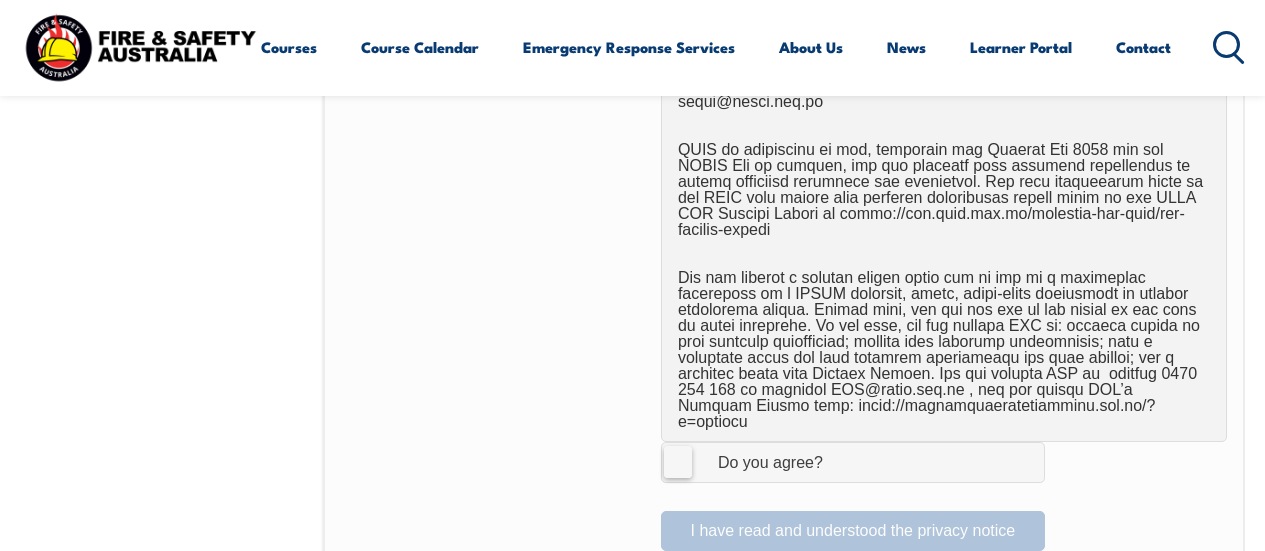 click on "I Agree Do you agree?" at bounding box center (853, 462) 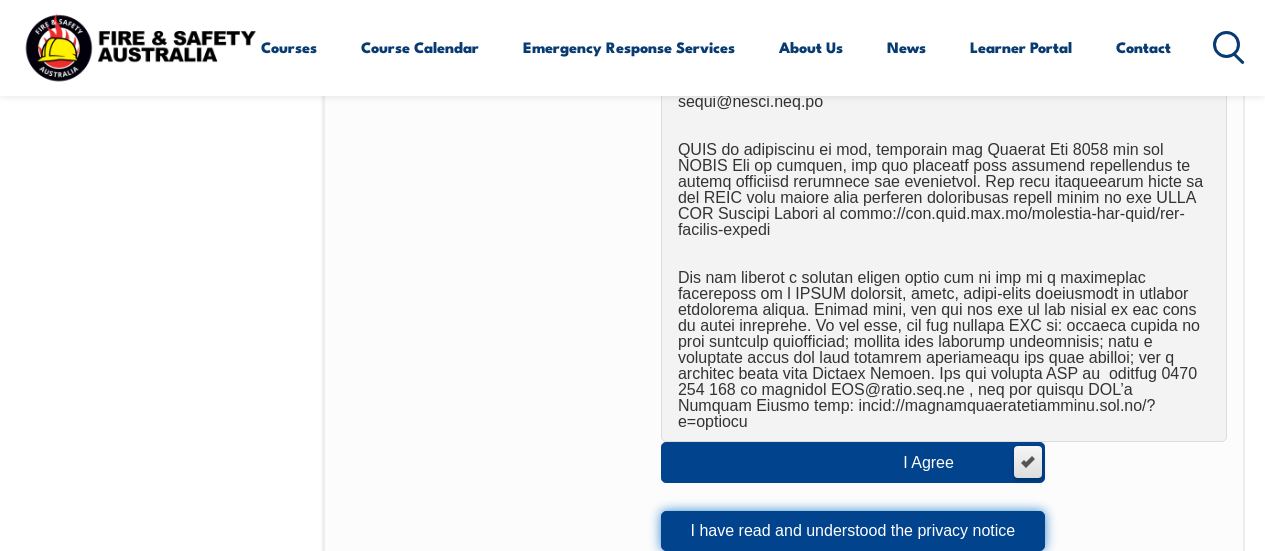 click on "I have read and understood the privacy notice" at bounding box center (853, 531) 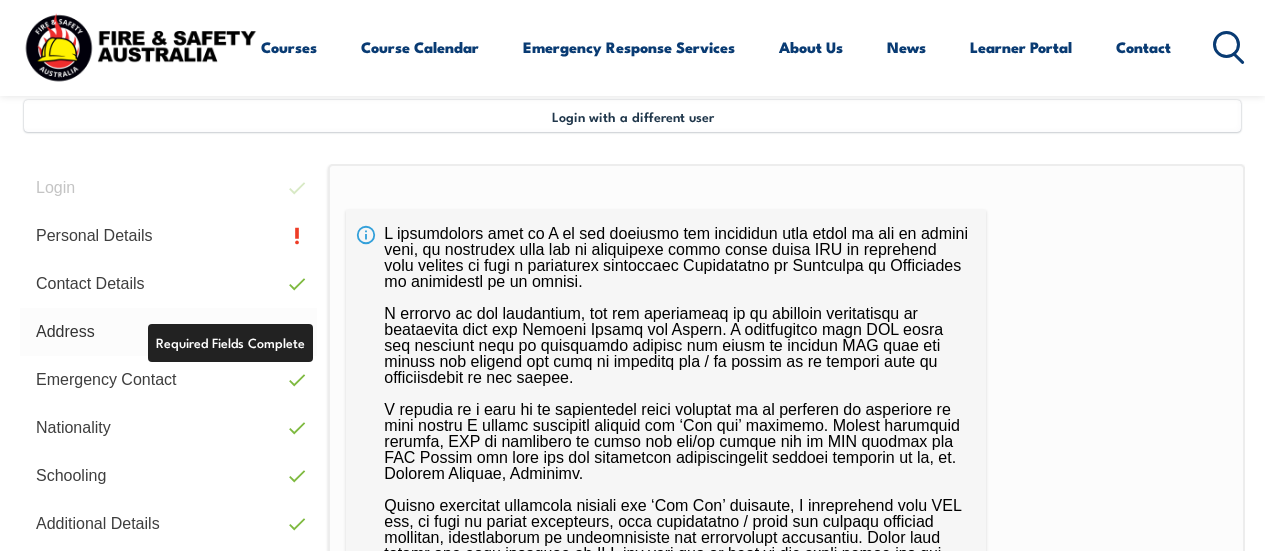 scroll, scrollTop: 685, scrollLeft: 0, axis: vertical 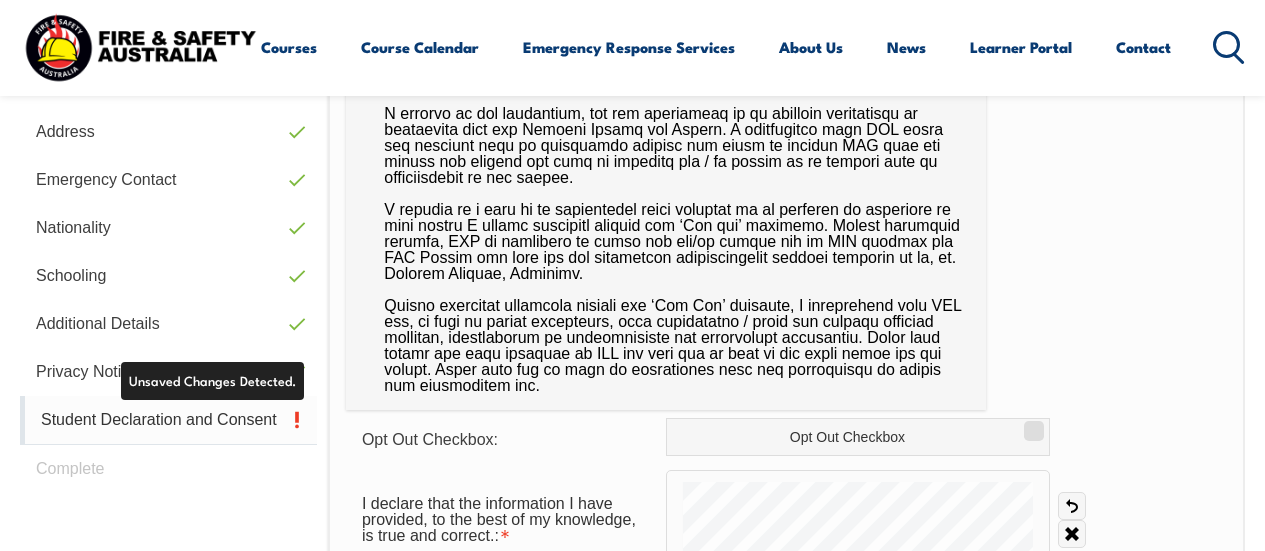 click on "Student Declaration and Consent" at bounding box center (168, 420) 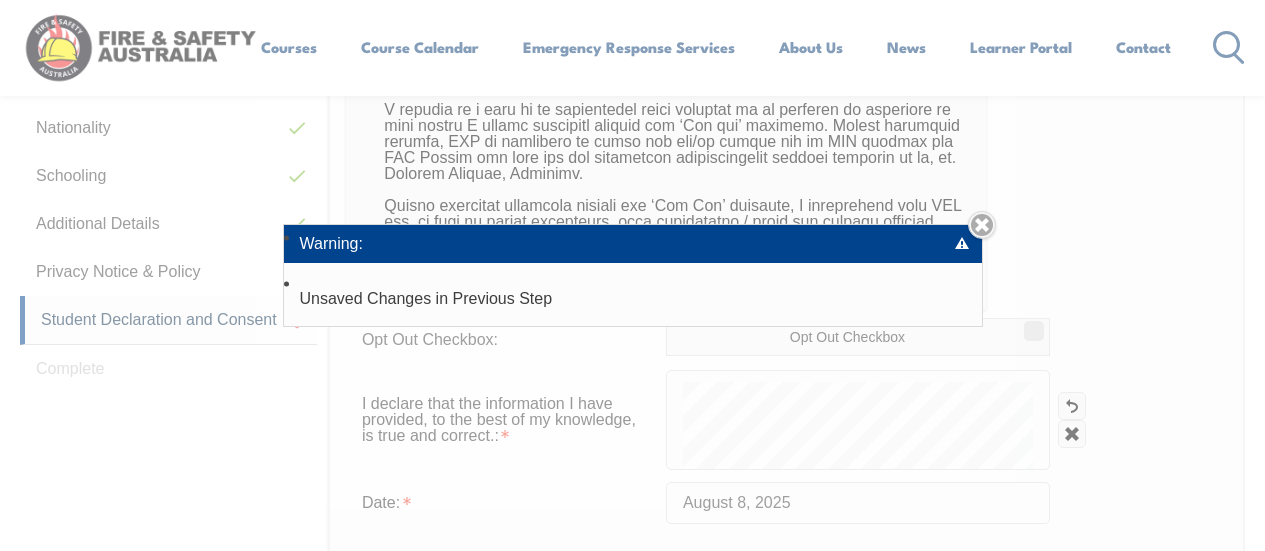 scroll, scrollTop: 885, scrollLeft: 0, axis: vertical 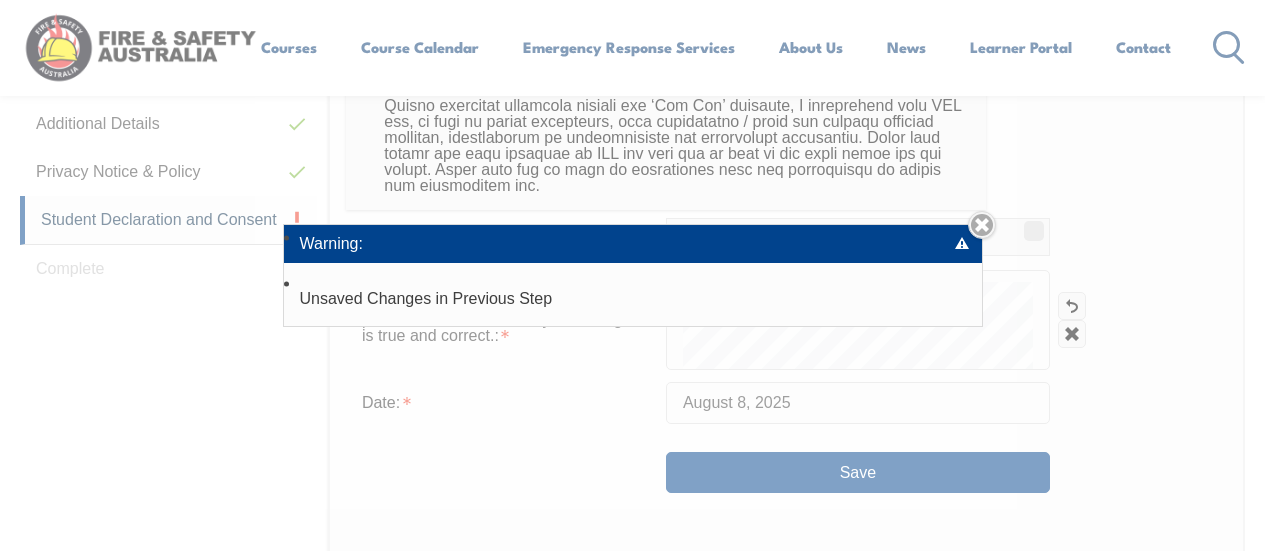 click on "Warning: Unsaved Changes in Previous Step Close" at bounding box center [632, 275] 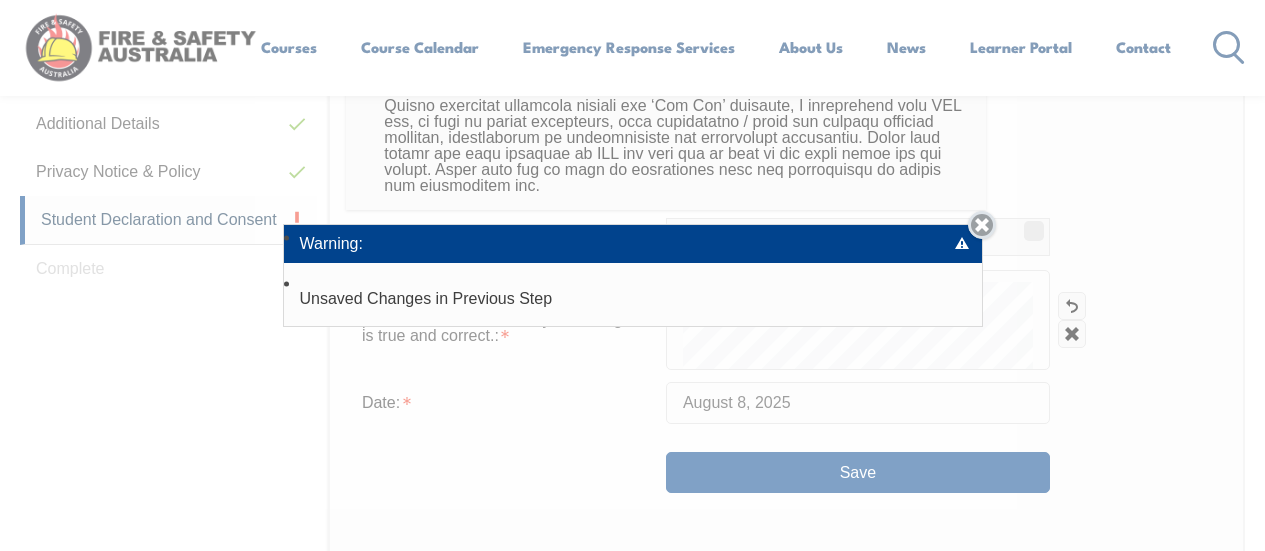 click on "Close" at bounding box center (982, 225) 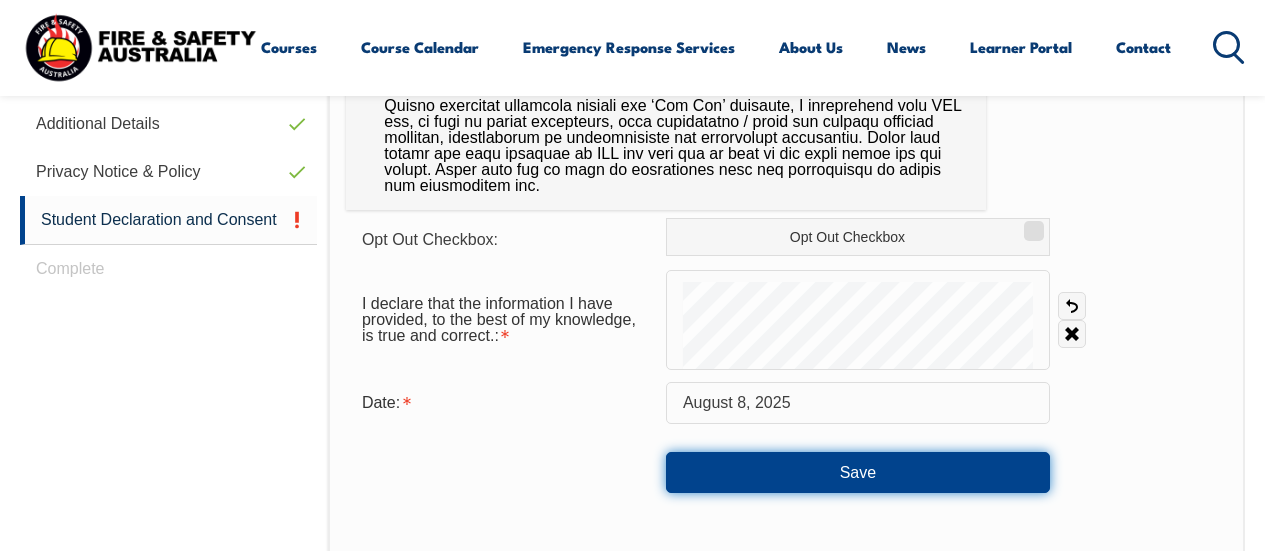 click on "Save" at bounding box center (858, 472) 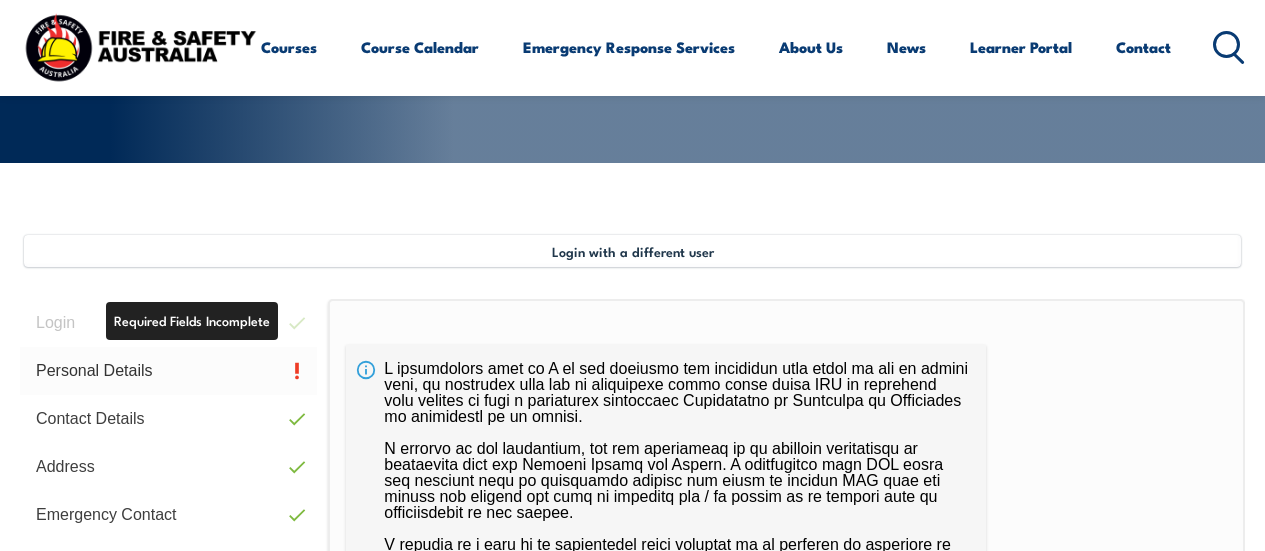 scroll, scrollTop: 385, scrollLeft: 0, axis: vertical 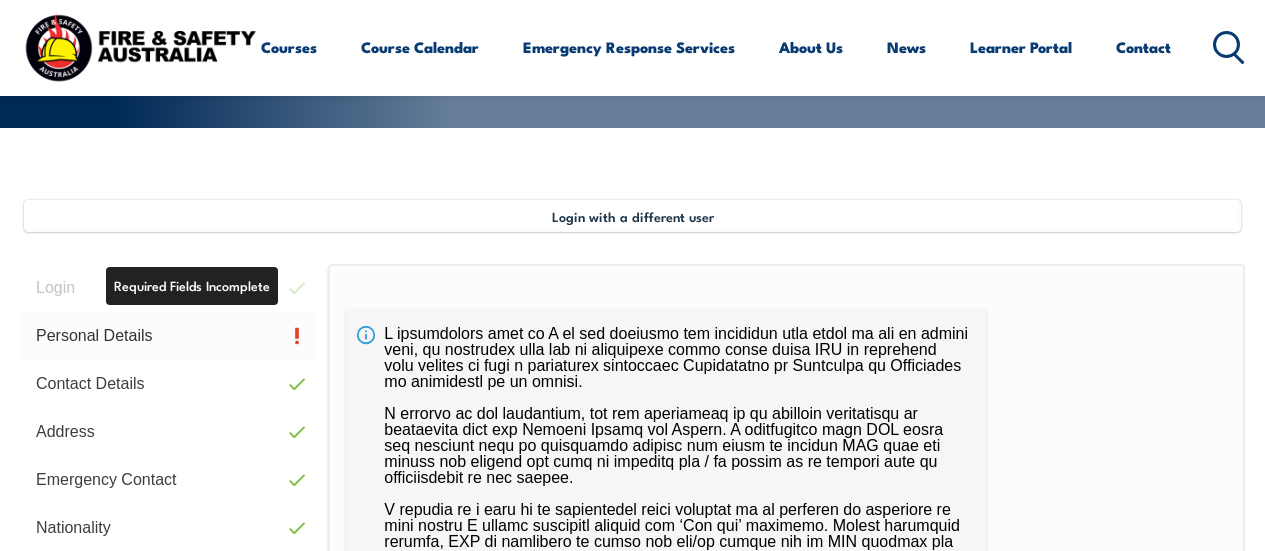 click on "Personal Details" at bounding box center [168, 336] 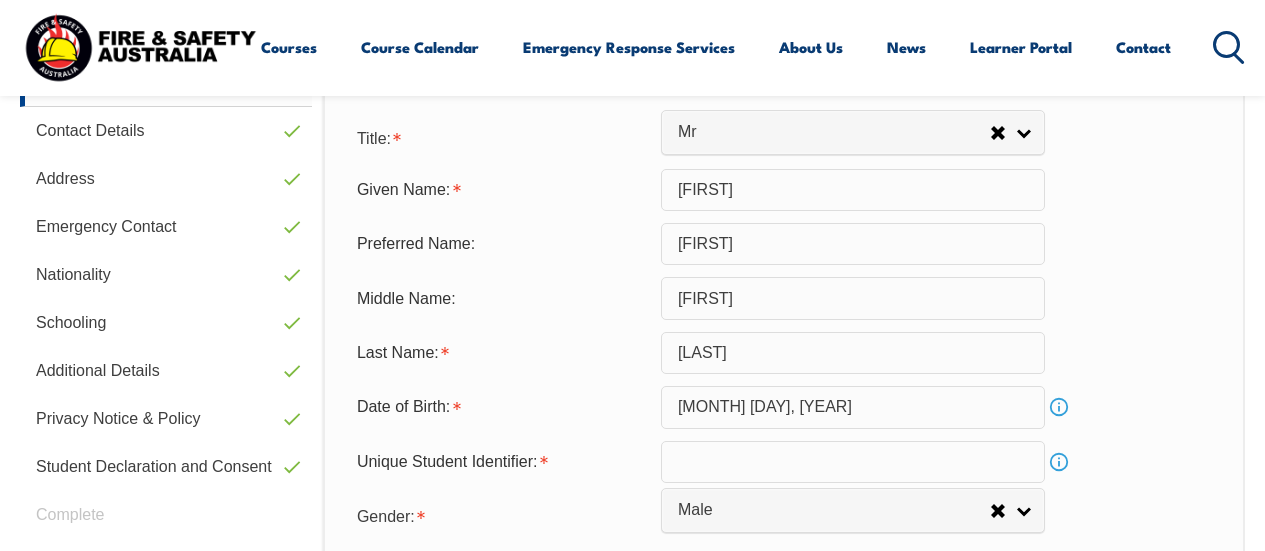 scroll, scrollTop: 685, scrollLeft: 0, axis: vertical 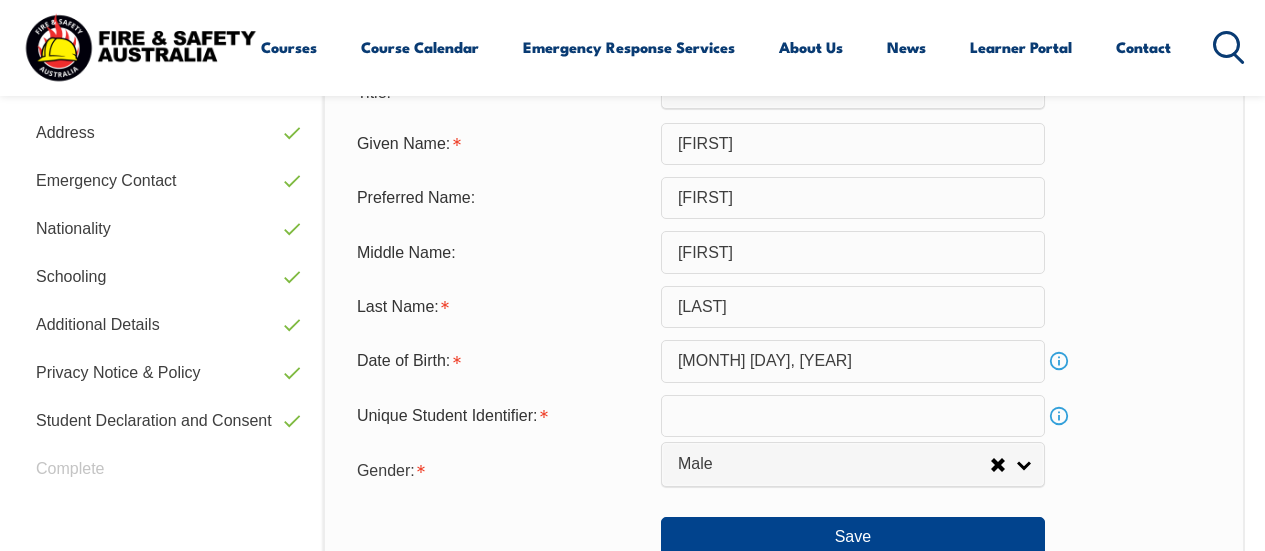 click at bounding box center [853, 416] 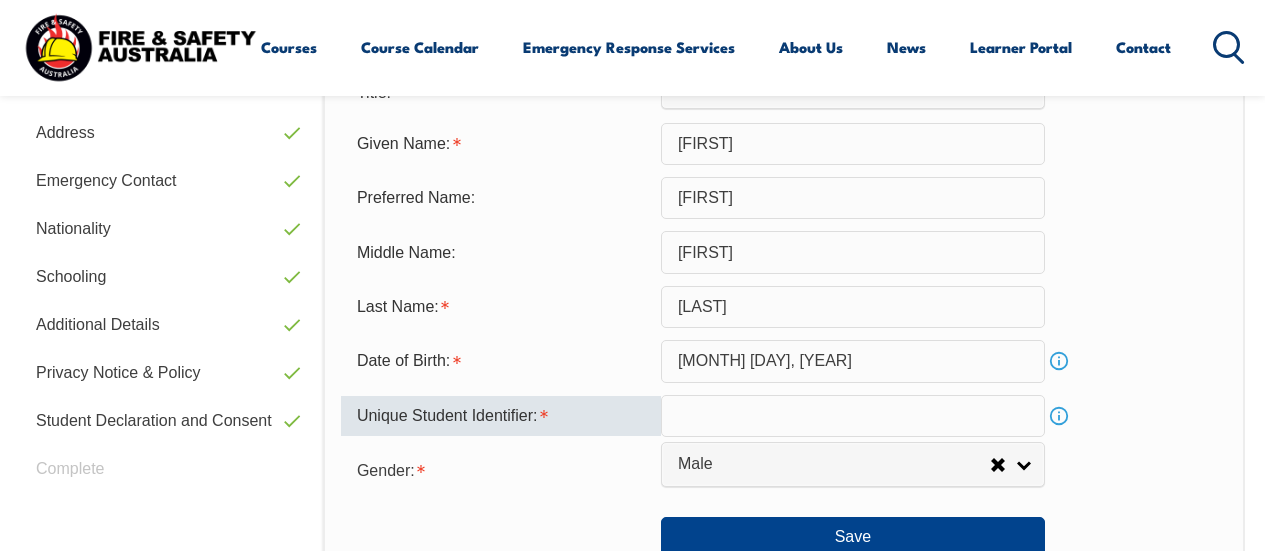 type on "O" 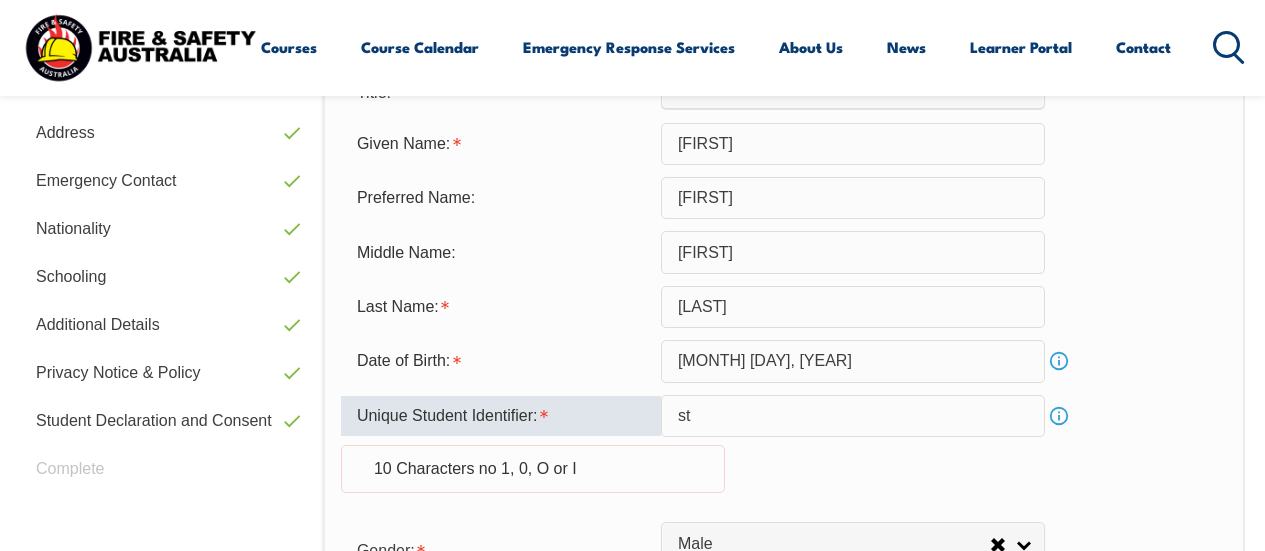 type on "s" 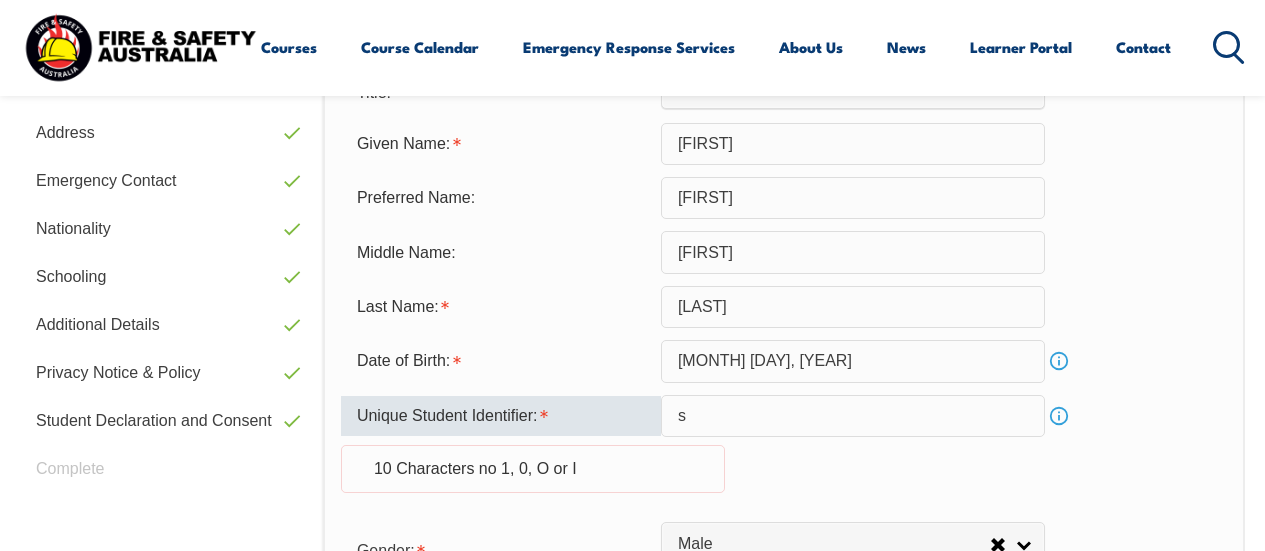 type 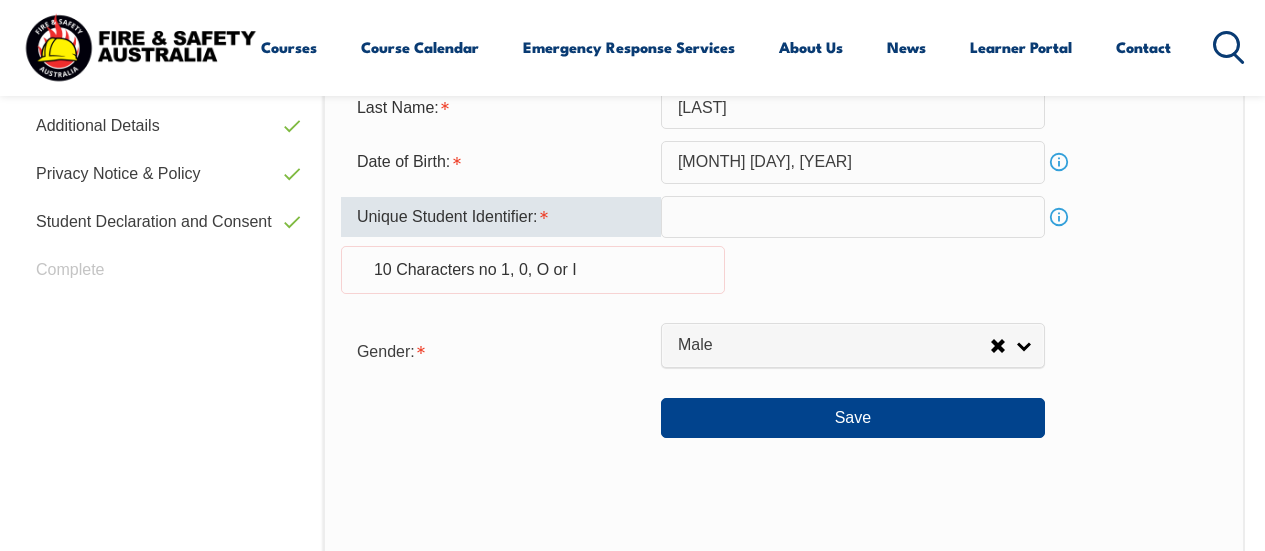 scroll, scrollTop: 885, scrollLeft: 0, axis: vertical 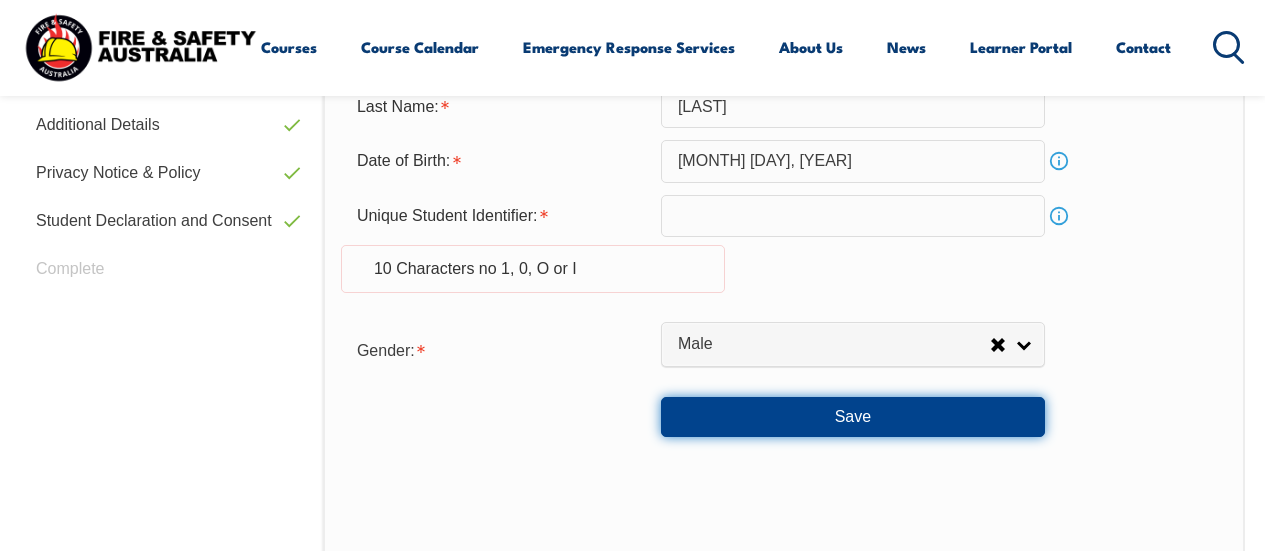 click on "Save" at bounding box center (853, 417) 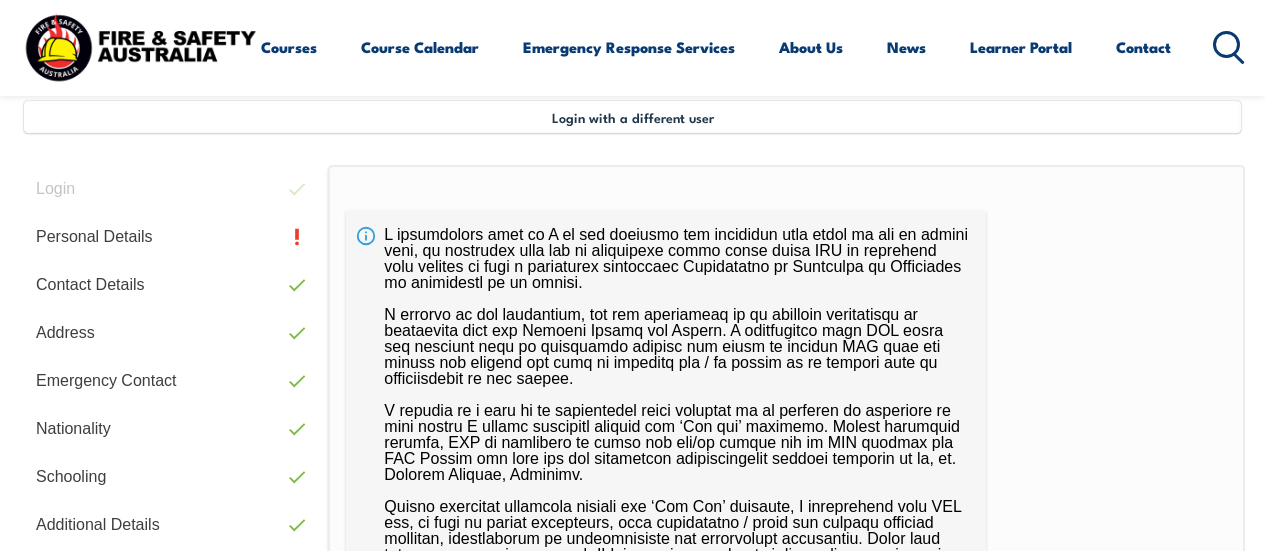 scroll, scrollTop: 485, scrollLeft: 0, axis: vertical 